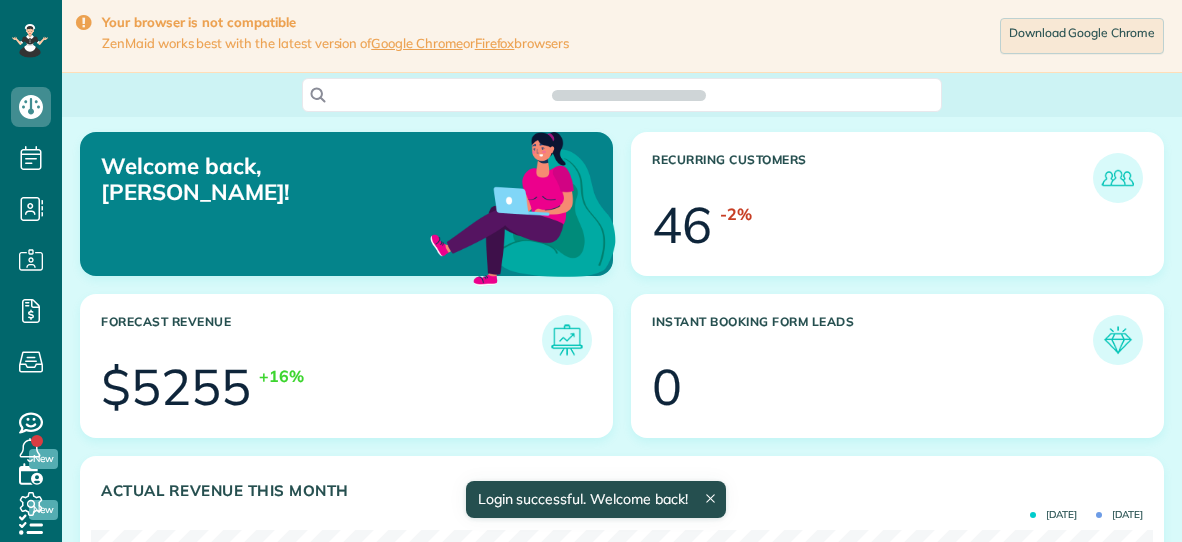 scroll, scrollTop: 0, scrollLeft: 0, axis: both 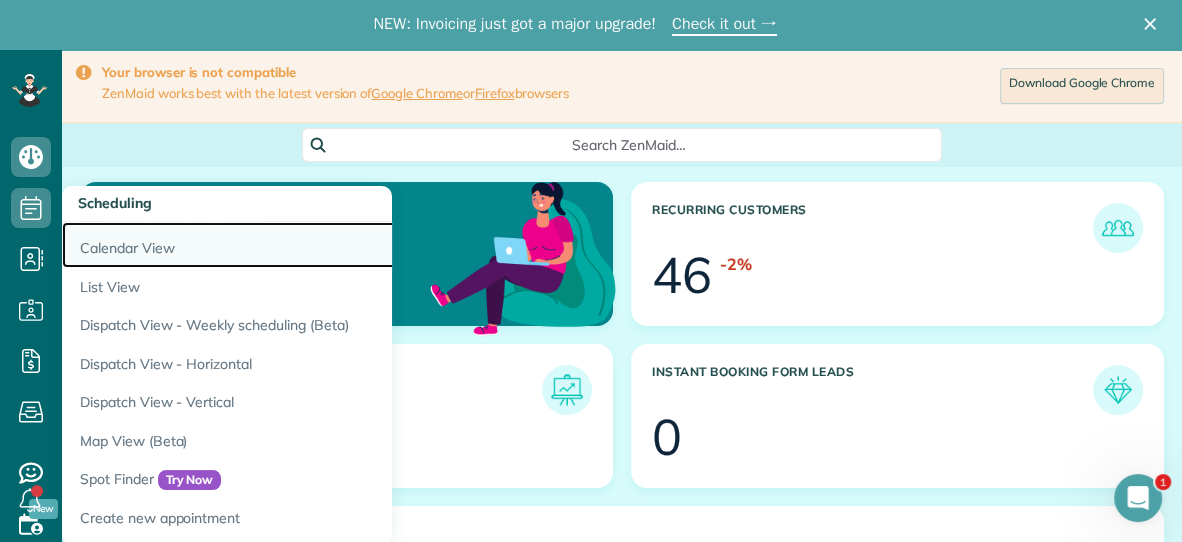click on "Calendar View" at bounding box center (312, 245) 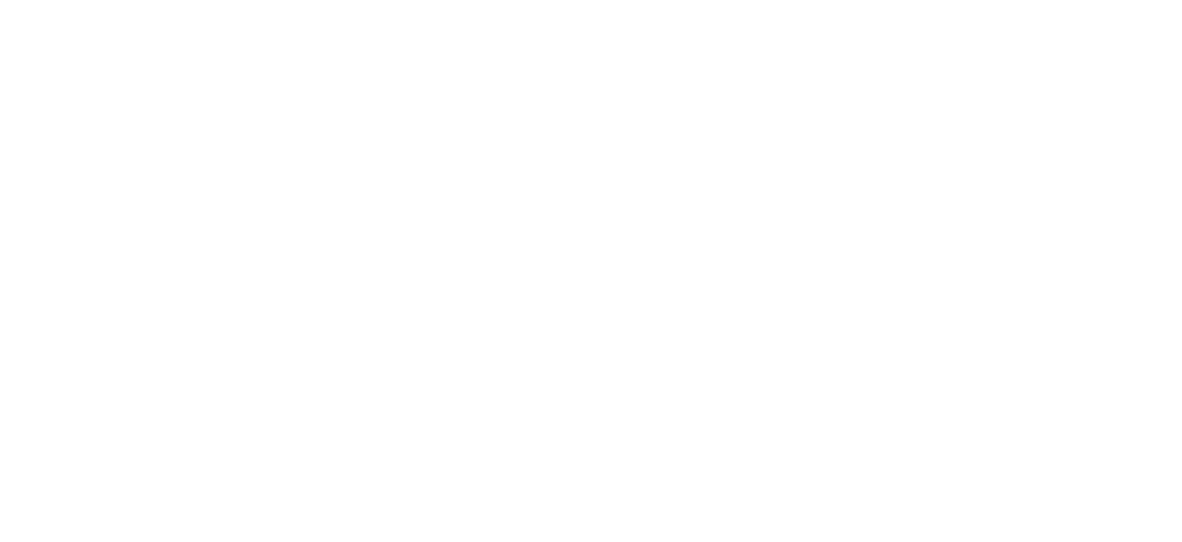 scroll, scrollTop: 0, scrollLeft: 0, axis: both 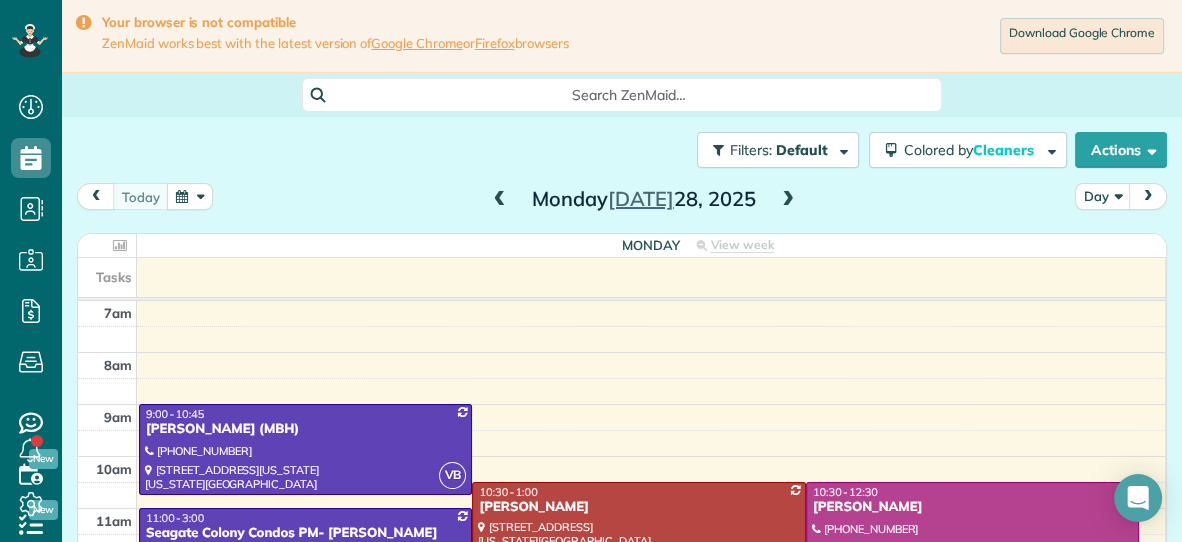 click at bounding box center (500, 200) 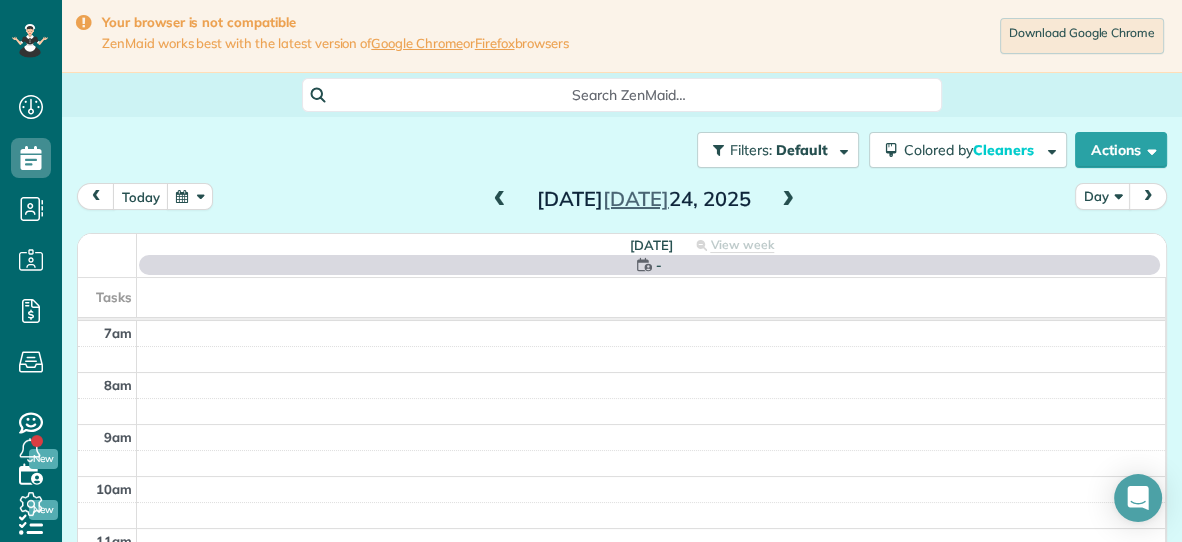 click at bounding box center [500, 200] 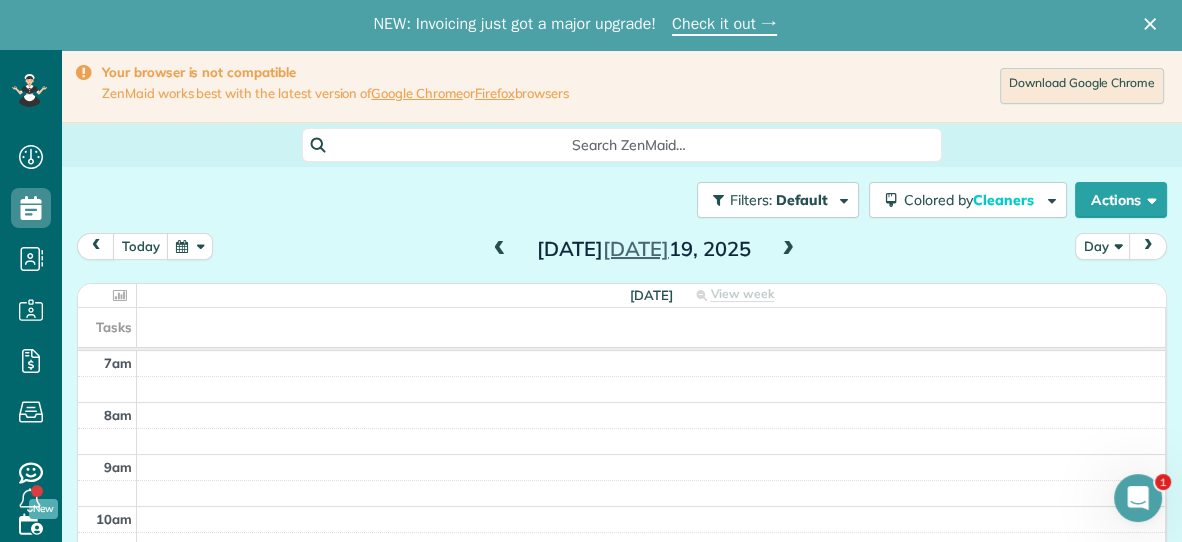 scroll, scrollTop: 0, scrollLeft: 0, axis: both 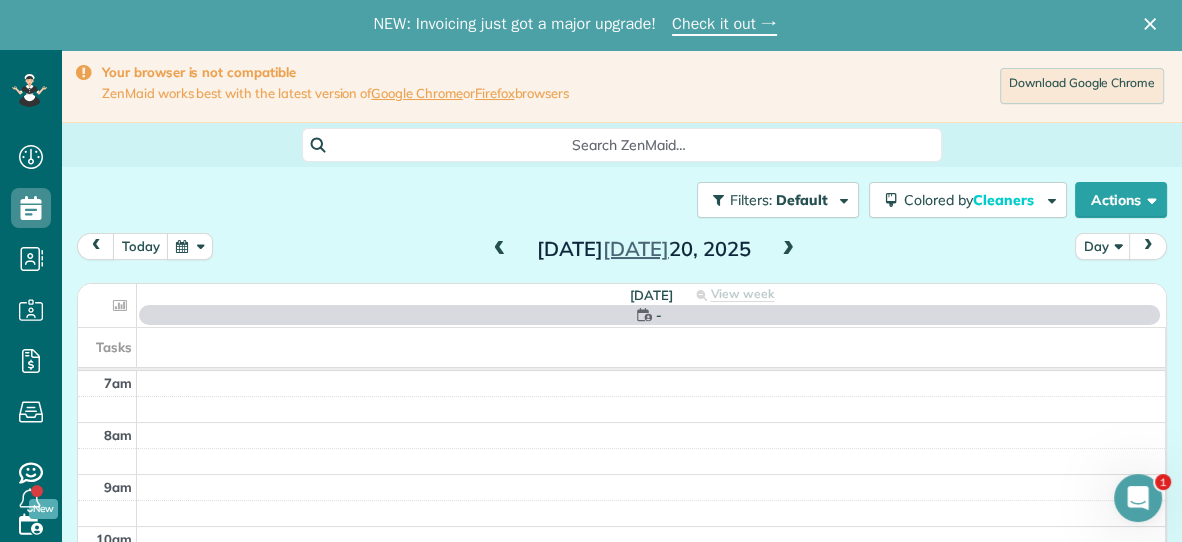 click at bounding box center (788, 250) 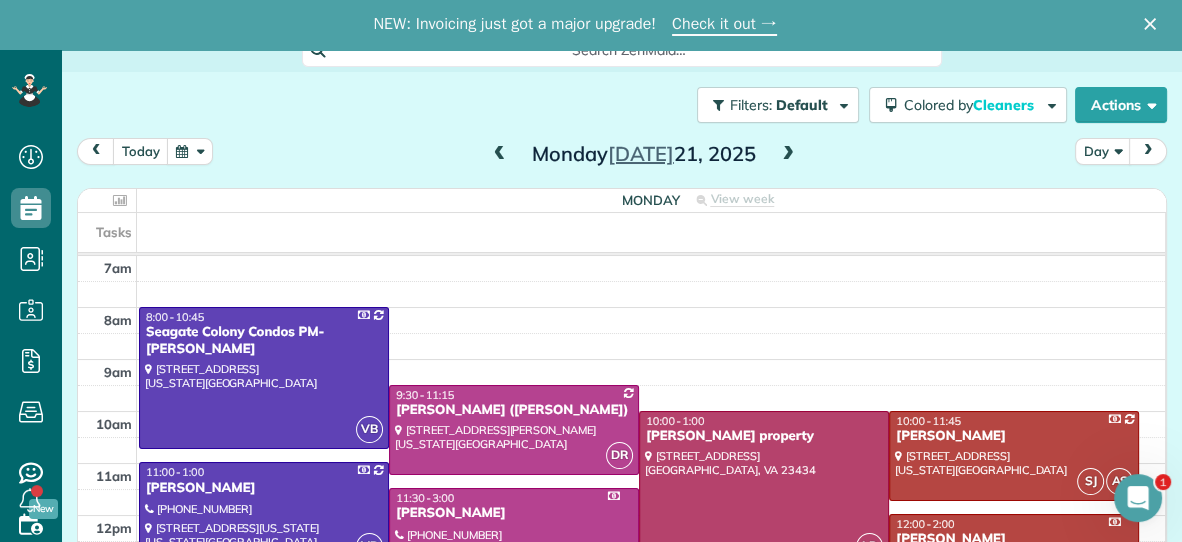 scroll, scrollTop: 98, scrollLeft: 0, axis: vertical 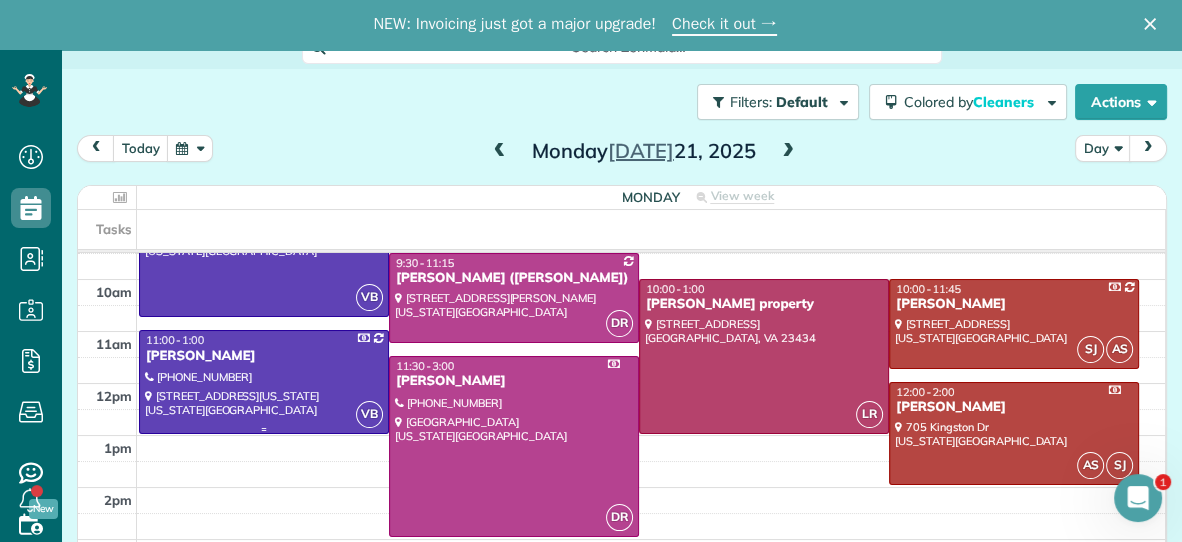 click at bounding box center [264, 381] 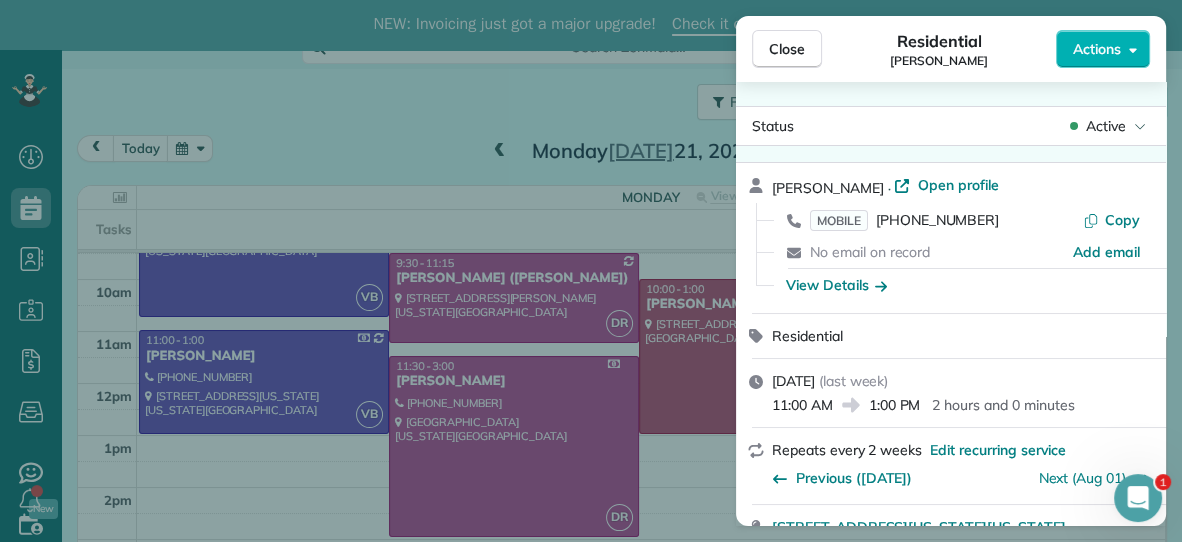 scroll, scrollTop: 49, scrollLeft: 0, axis: vertical 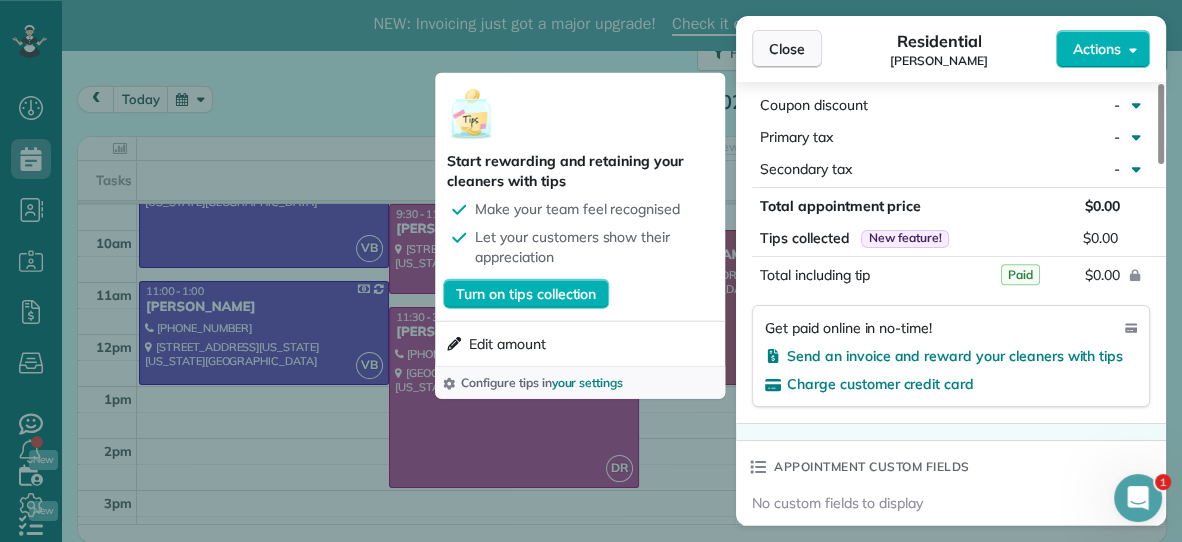 click on "Close" at bounding box center (787, 49) 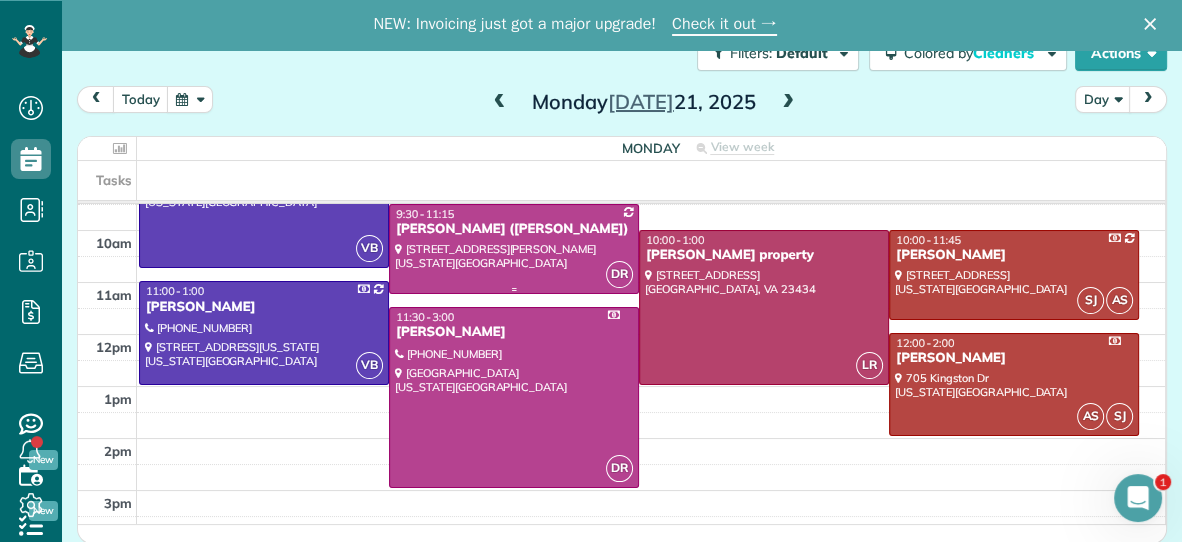 click at bounding box center (514, 249) 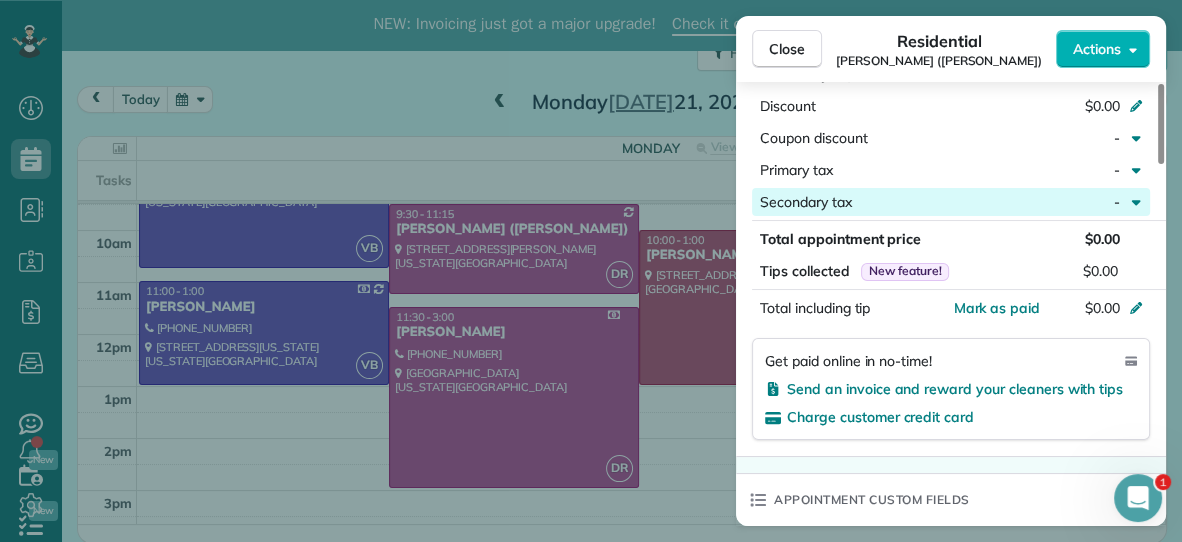 scroll, scrollTop: 1023, scrollLeft: 0, axis: vertical 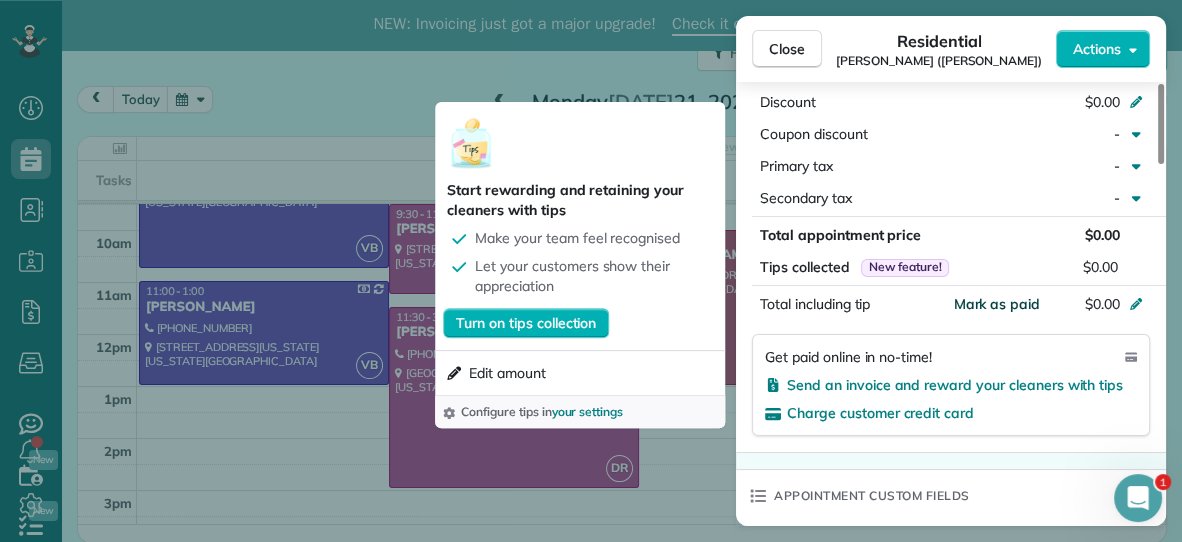 click on "Mark as paid" at bounding box center (996, 304) 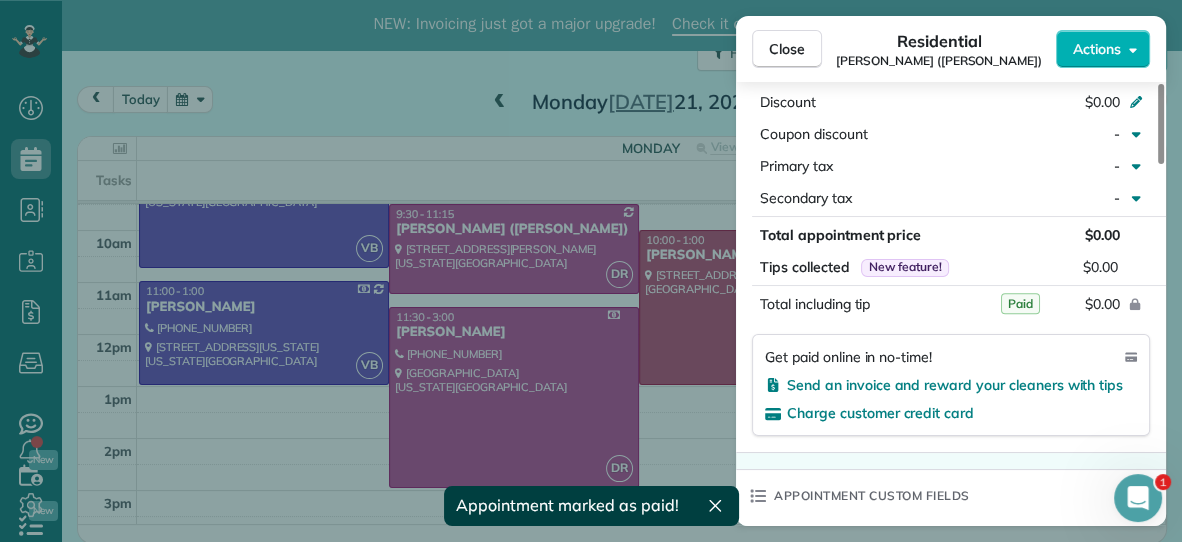 click on "$0.00" at bounding box center [1042, 304] 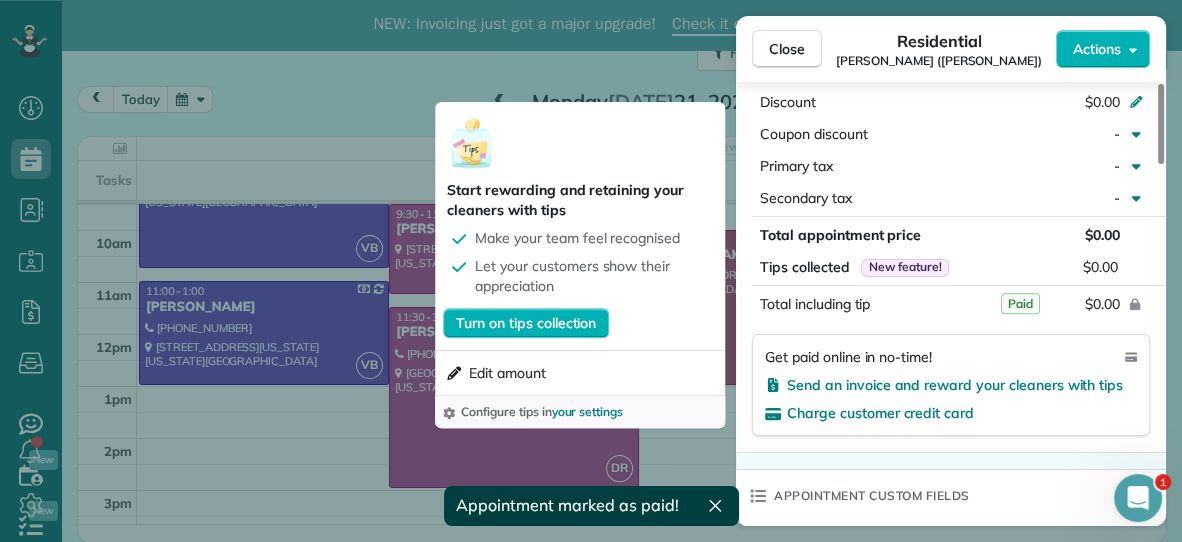 click on "Close Residential [PERSON_NAME] ([PERSON_NAME] Mom) Actions Status Active [PERSON_NAME] ([PERSON_NAME] Mom) · Open profile No phone number on record Add phone number No email on record Add email View Details Residential [DATE] ( last week ) 9:30 AM 11:15 AM 1 hours and 45 minutes Repeats every 2 weeks Edit recurring service Previous ([DATE]) Next ([DATE]) [STREET_ADDRESS][PERSON_NAME][US_STATE] Service was not rated yet Setup ratings Cleaners Time in and out Assign Invite Cleaners [PERSON_NAME] 9:30 AM 11:15 AM Checklist Try Now Keep this appointment up to your standards. Stay on top of every detail, keep your cleaners organised, and your client happy. Assign a checklist Watch a 5 min demo Billing Billing actions Service Service Price Automatically calculated $0.00 Overcharge $0.00 Discount $0.00 Coupon discount - Primary tax - Secondary tax - Total appointment price $0.00 Tips collected New feature! $0.00 Paid Total including tip $0.00 Get paid online in no-time! Charge customer credit card Work items   Notes 0" at bounding box center [591, 271] 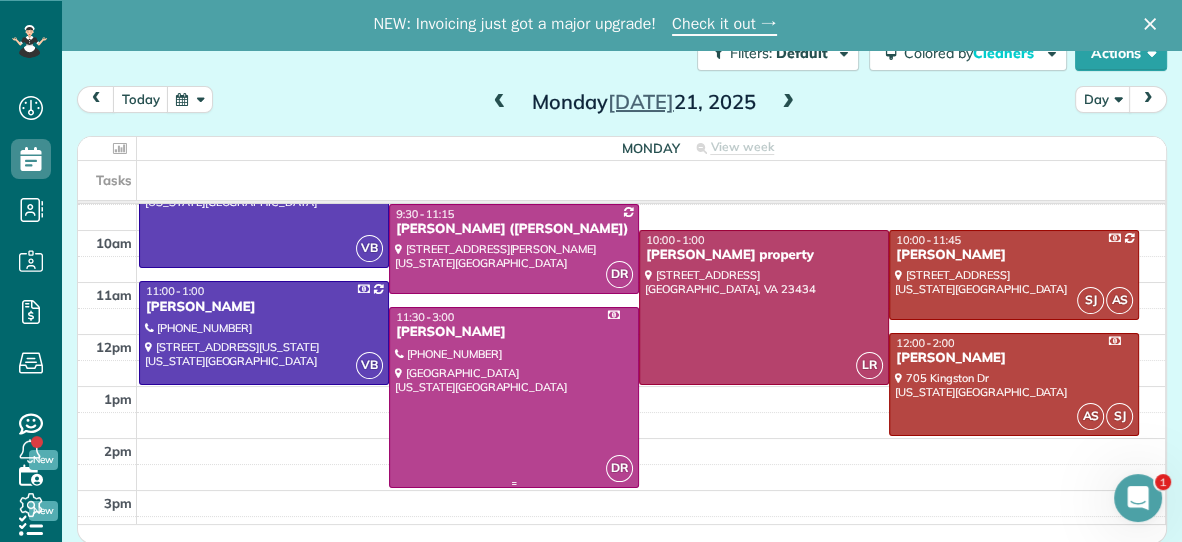click at bounding box center [514, 397] 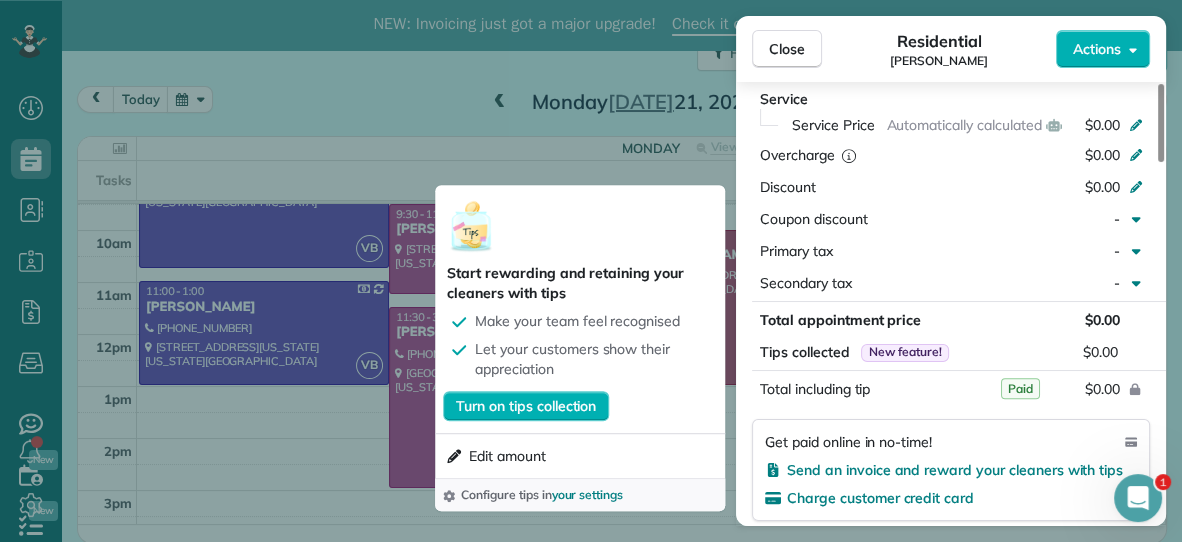 scroll, scrollTop: 914, scrollLeft: 0, axis: vertical 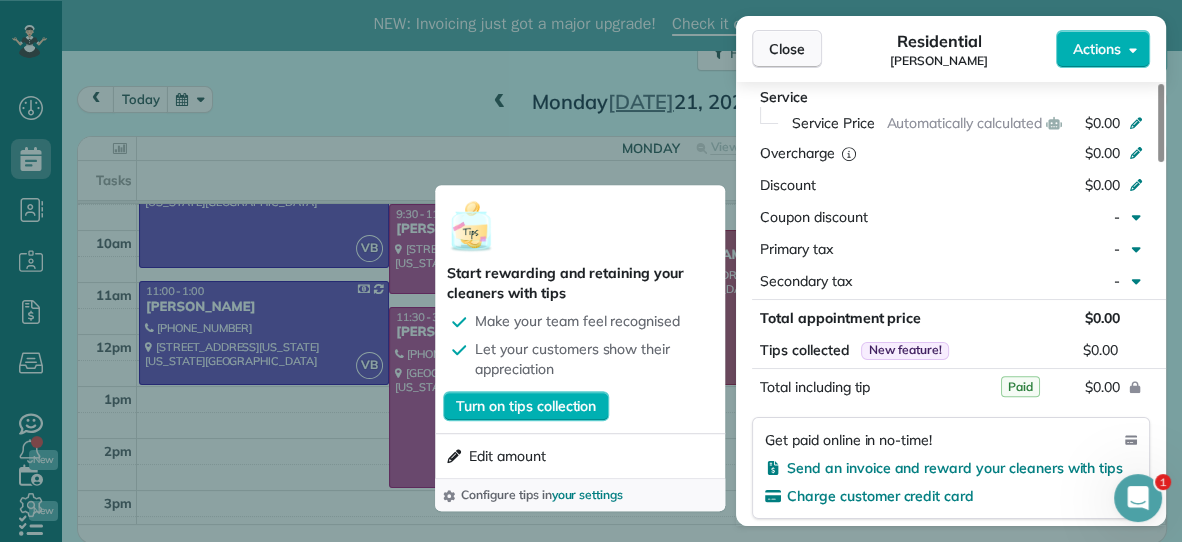 click on "Close" at bounding box center (787, 49) 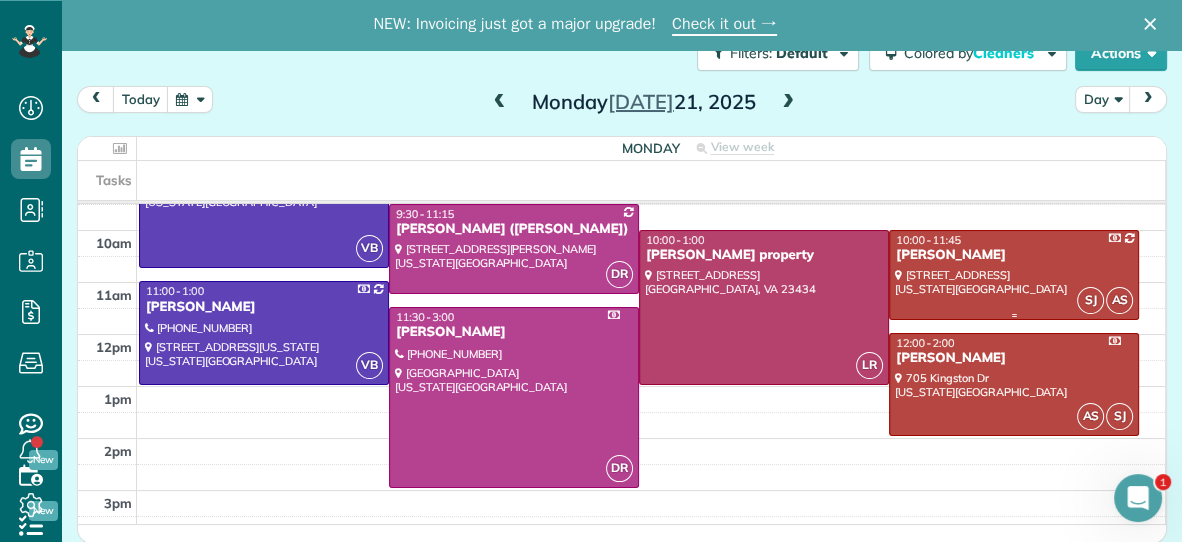 click on "[PERSON_NAME]" at bounding box center (1014, 255) 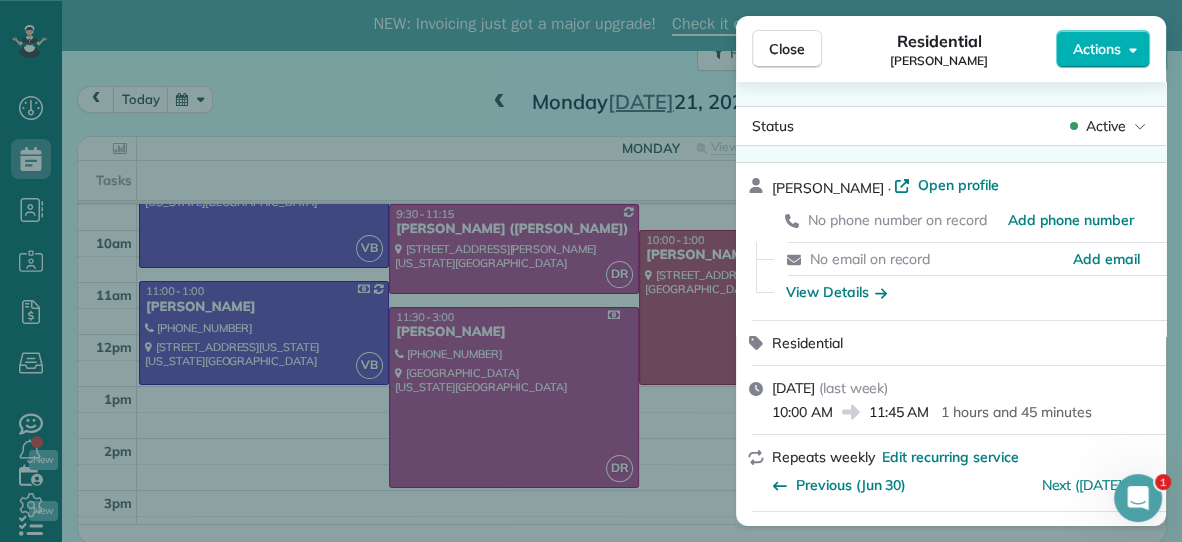 scroll, scrollTop: 214, scrollLeft: 0, axis: vertical 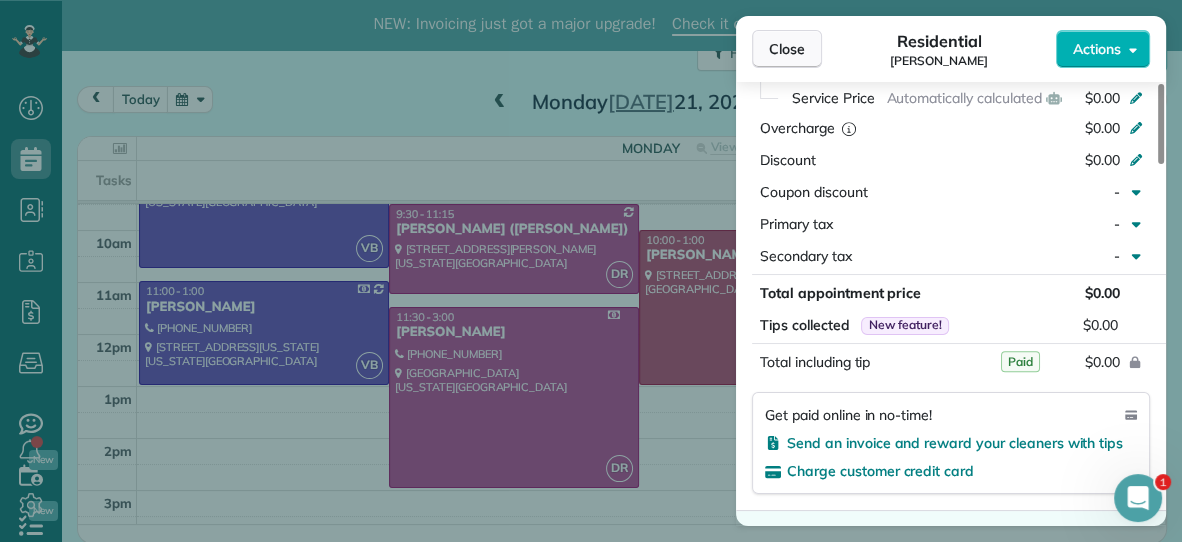 click on "Close" at bounding box center [787, 49] 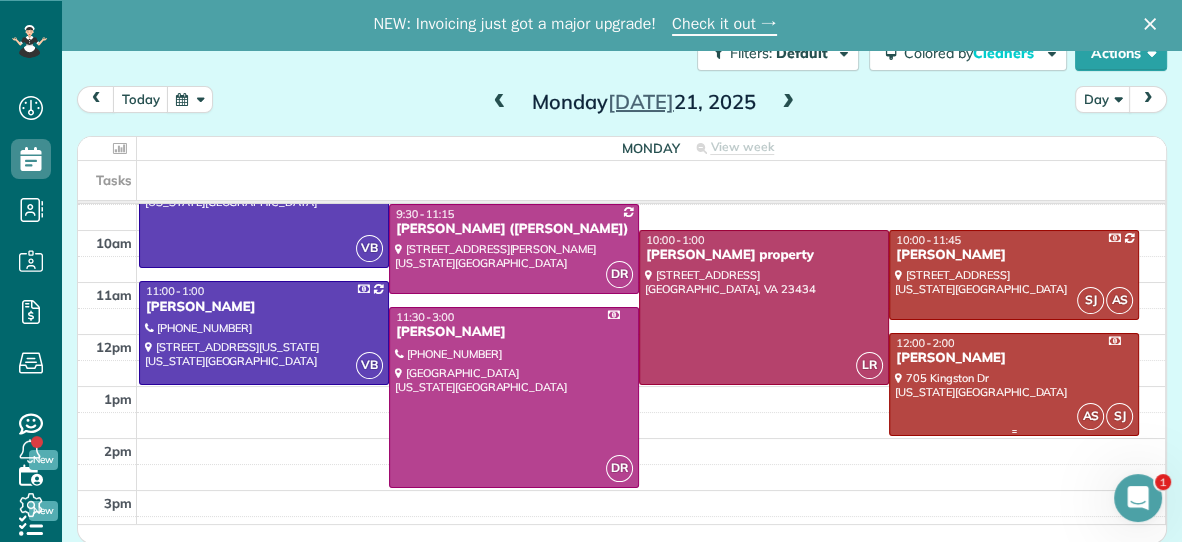 click at bounding box center [1014, 384] 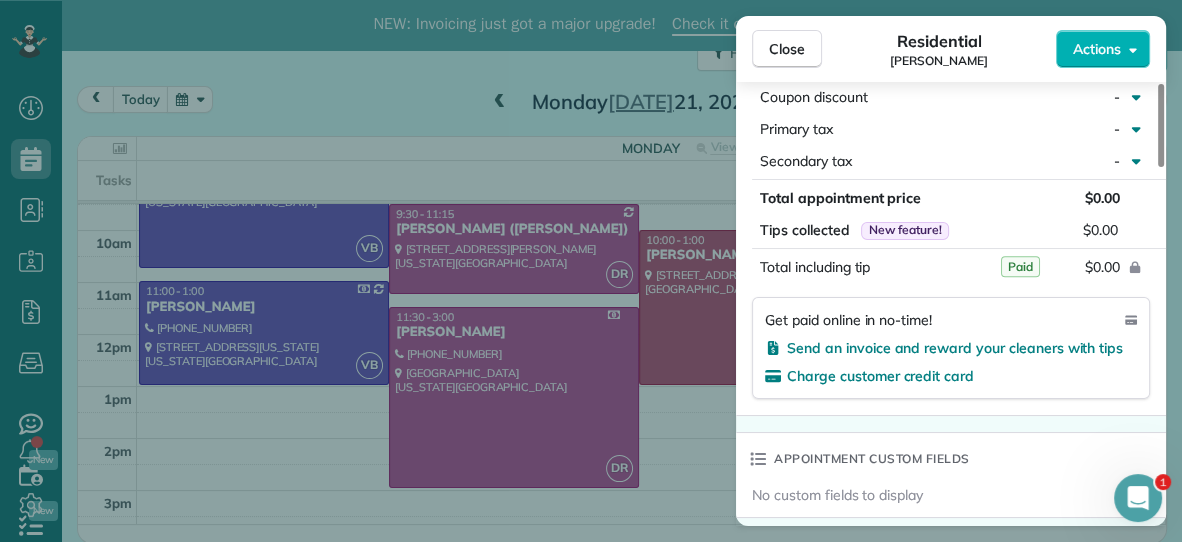 scroll, scrollTop: 1097, scrollLeft: 0, axis: vertical 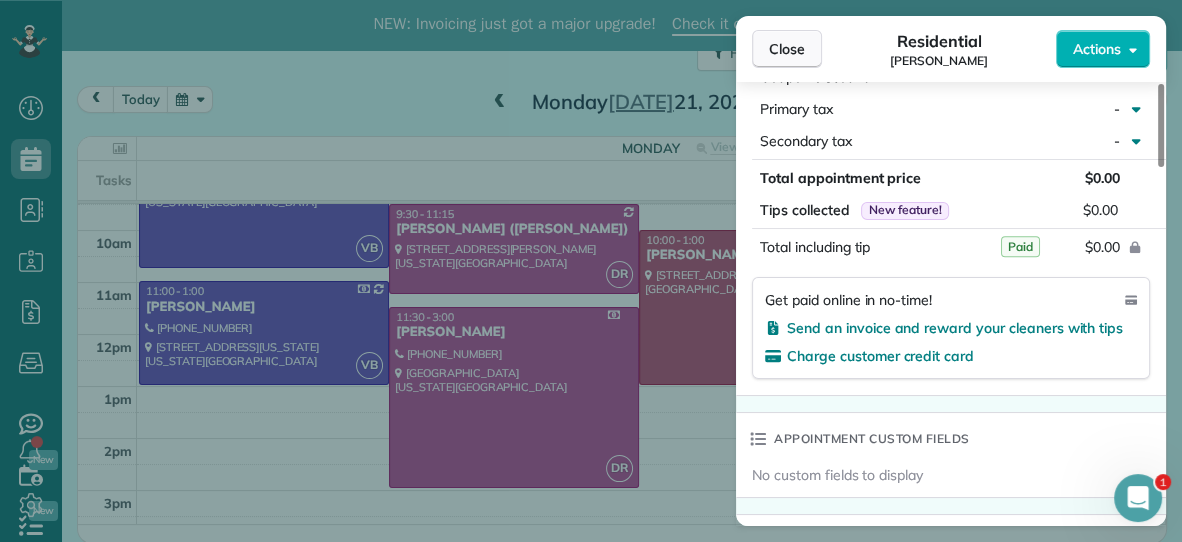 click on "Close" at bounding box center [787, 49] 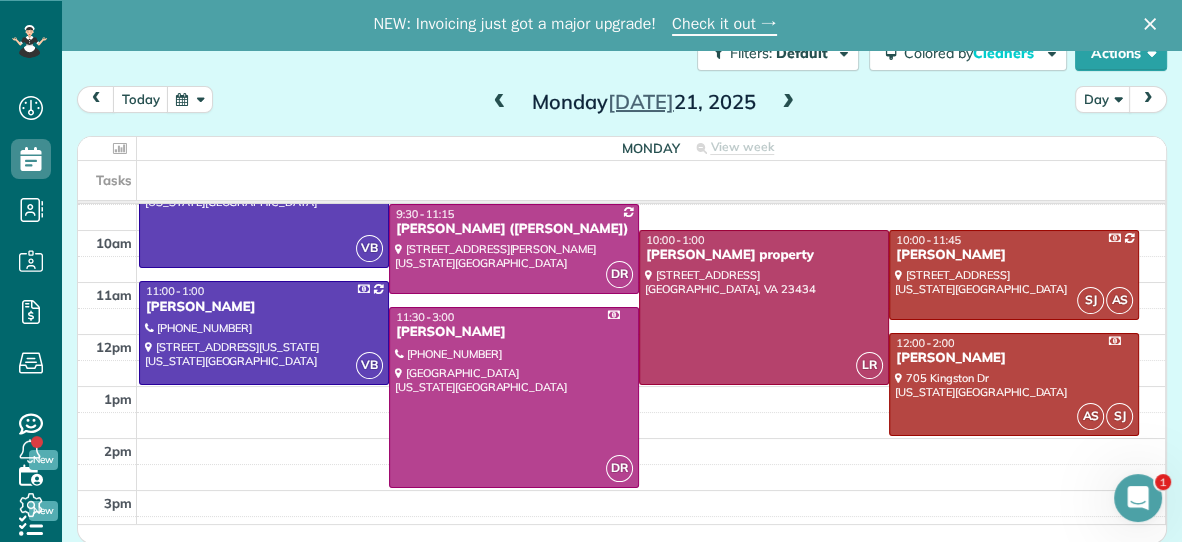 click at bounding box center [788, 103] 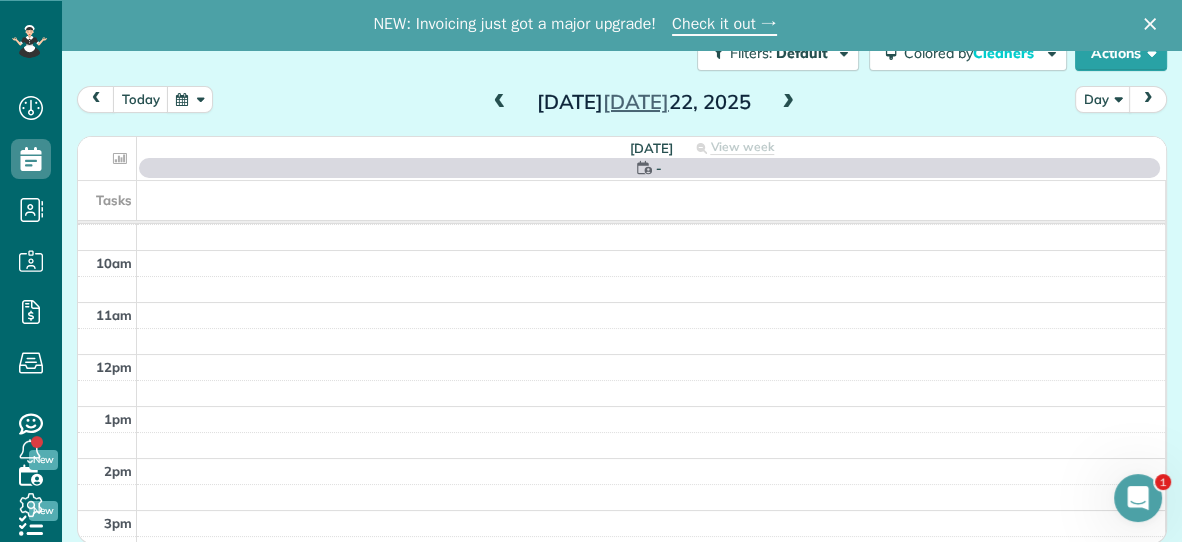 scroll, scrollTop: 0, scrollLeft: 0, axis: both 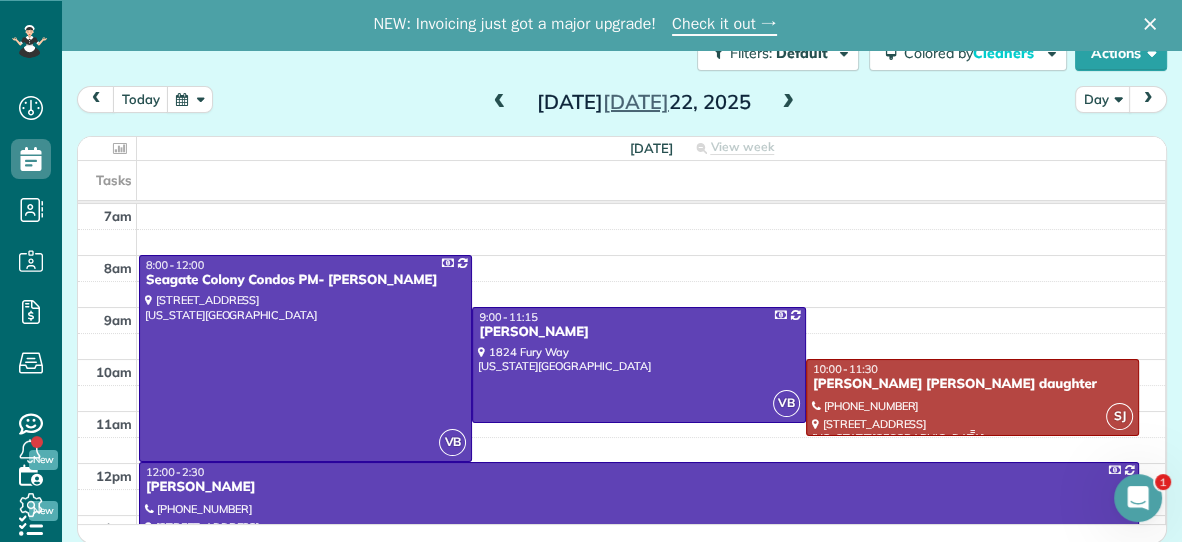 click on "[PERSON_NAME] [PERSON_NAME] daughter" at bounding box center (972, 384) 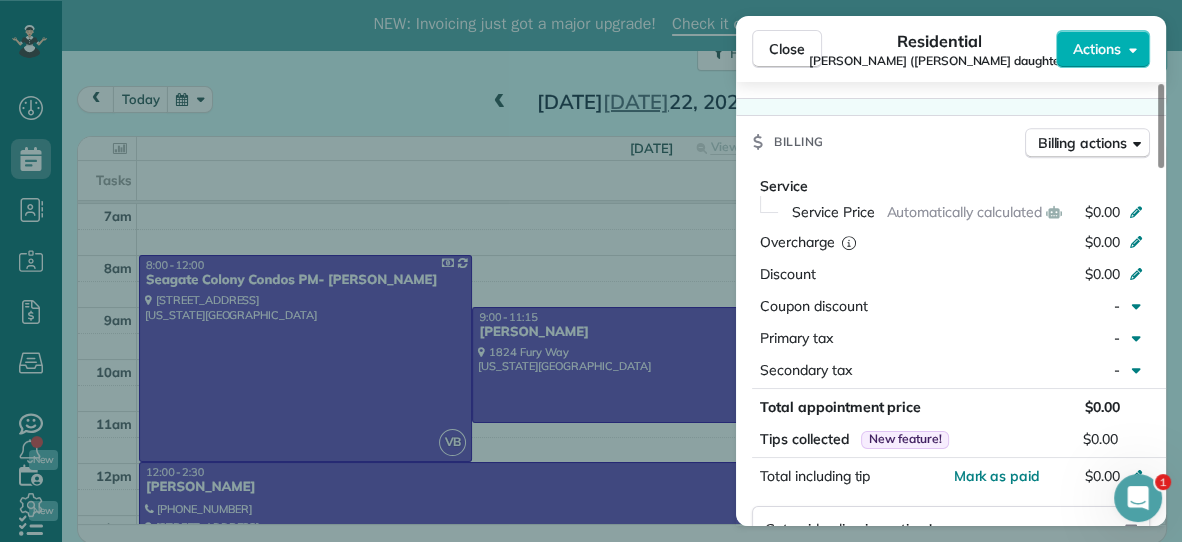 scroll, scrollTop: 871, scrollLeft: 0, axis: vertical 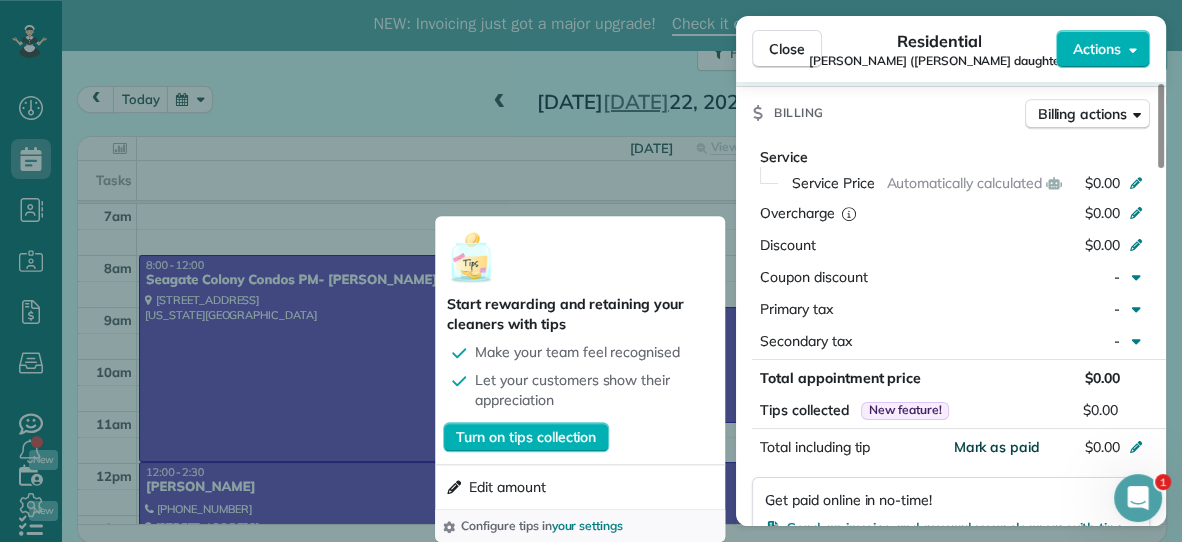 click on "Mark as paid" at bounding box center [996, 447] 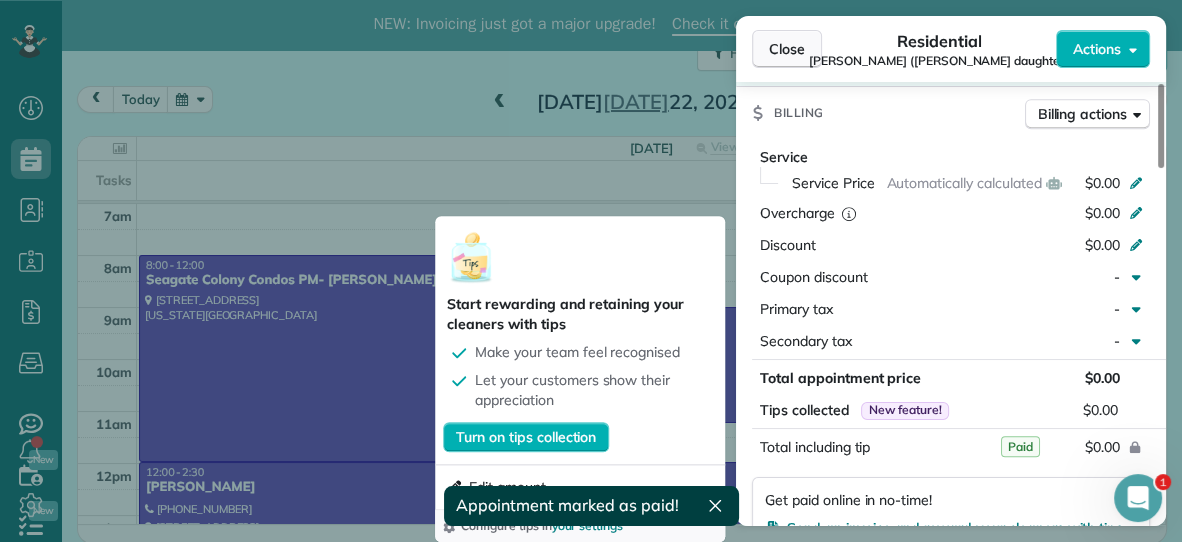 click on "Close" at bounding box center [787, 49] 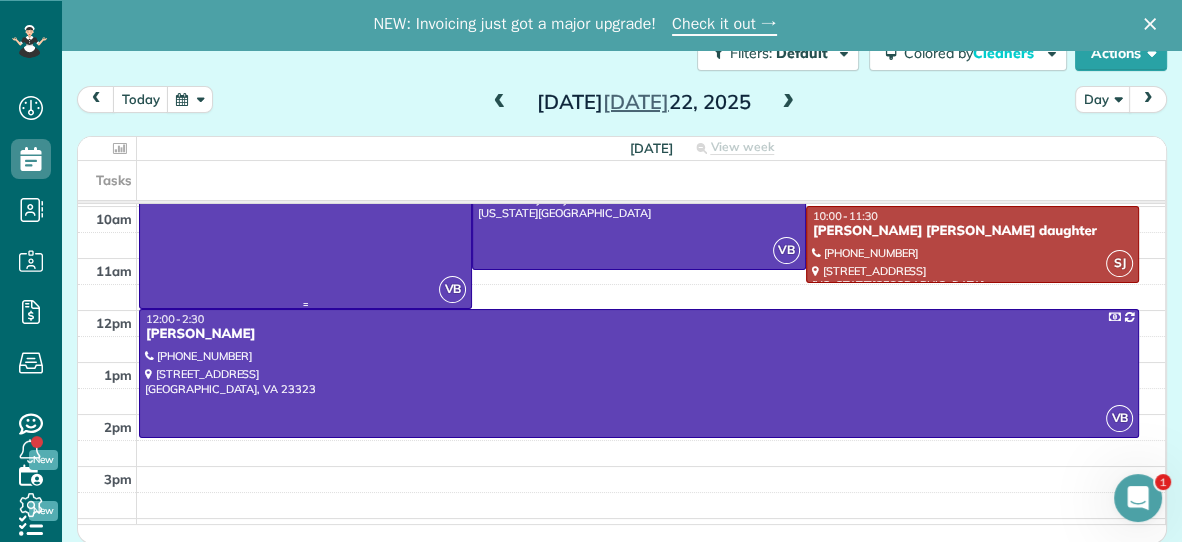 scroll, scrollTop: 156, scrollLeft: 0, axis: vertical 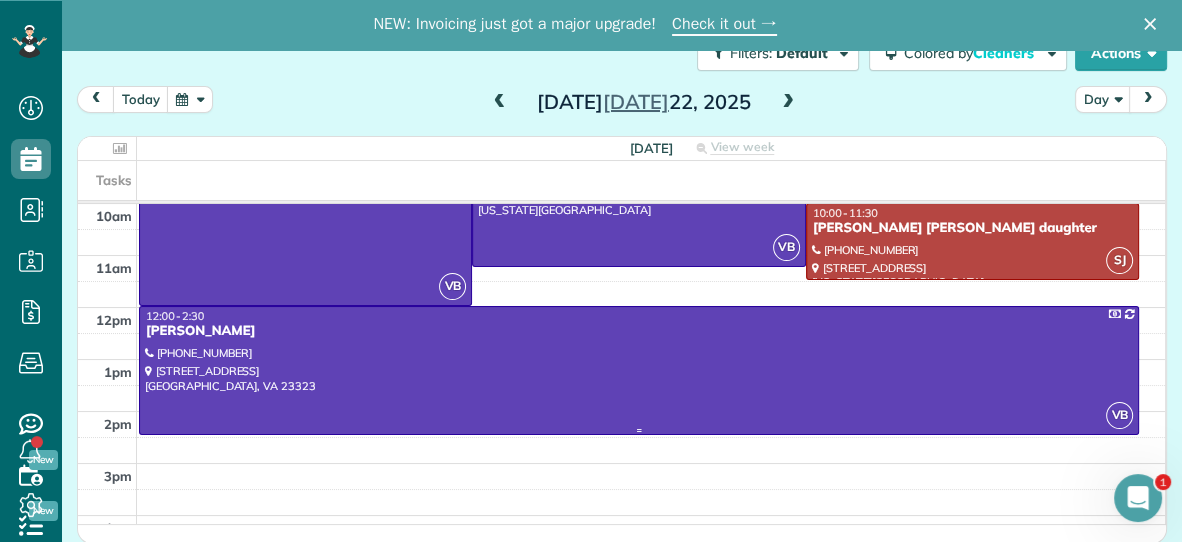click on "[PERSON_NAME]" at bounding box center (639, 331) 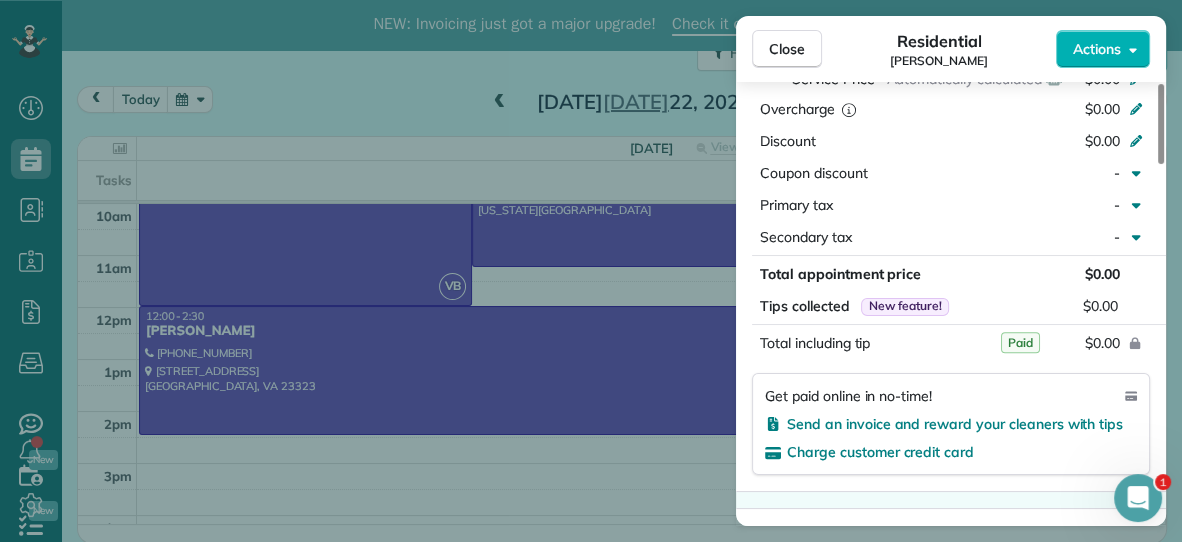 scroll, scrollTop: 988, scrollLeft: 0, axis: vertical 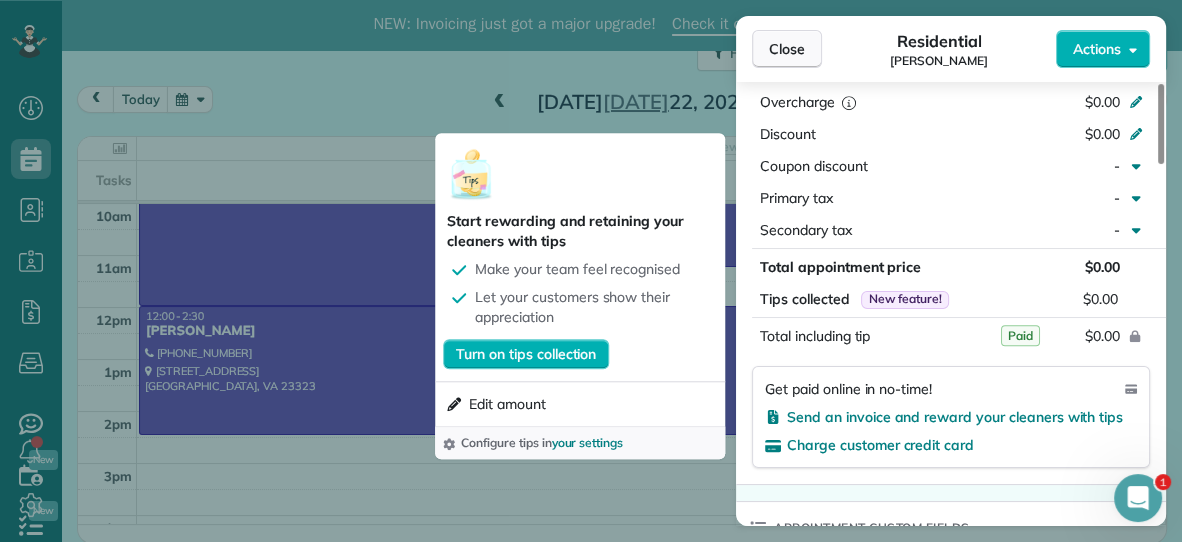 click on "Close" at bounding box center [787, 49] 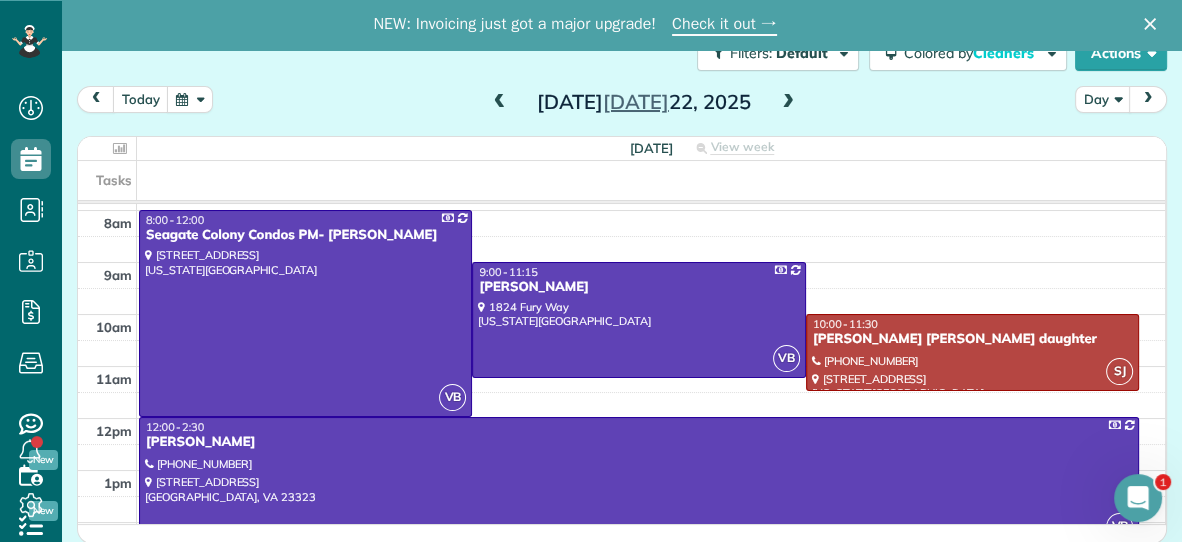 scroll, scrollTop: 38, scrollLeft: 0, axis: vertical 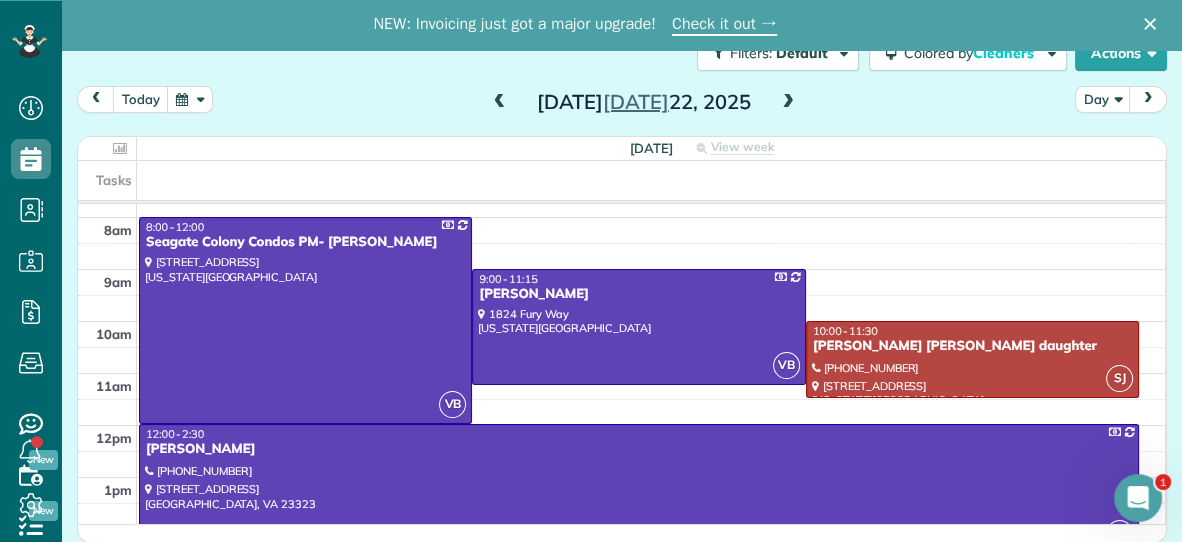 click at bounding box center (788, 103) 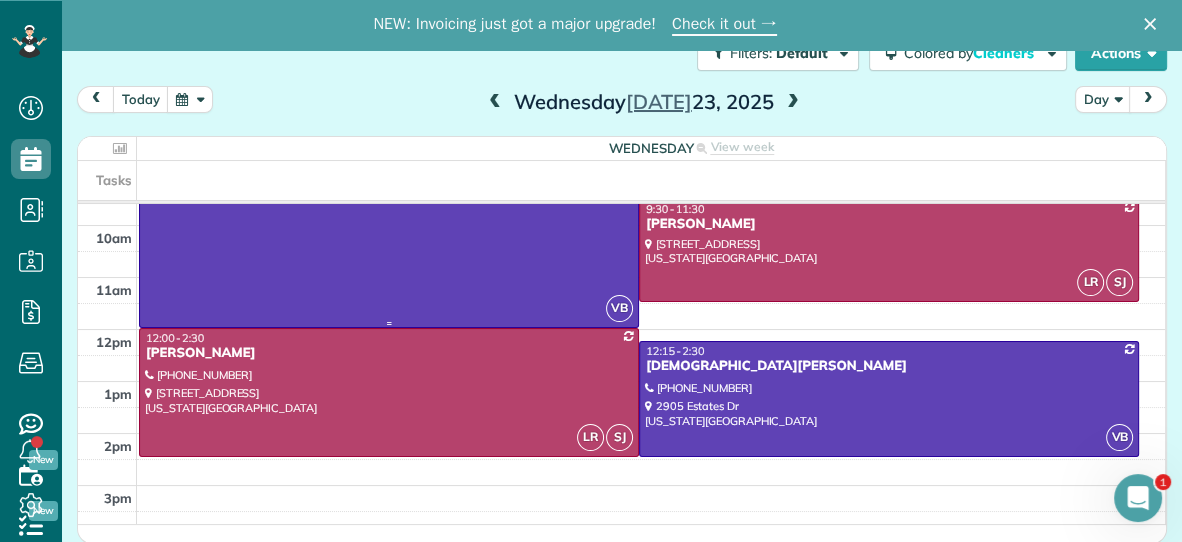 scroll, scrollTop: 141, scrollLeft: 0, axis: vertical 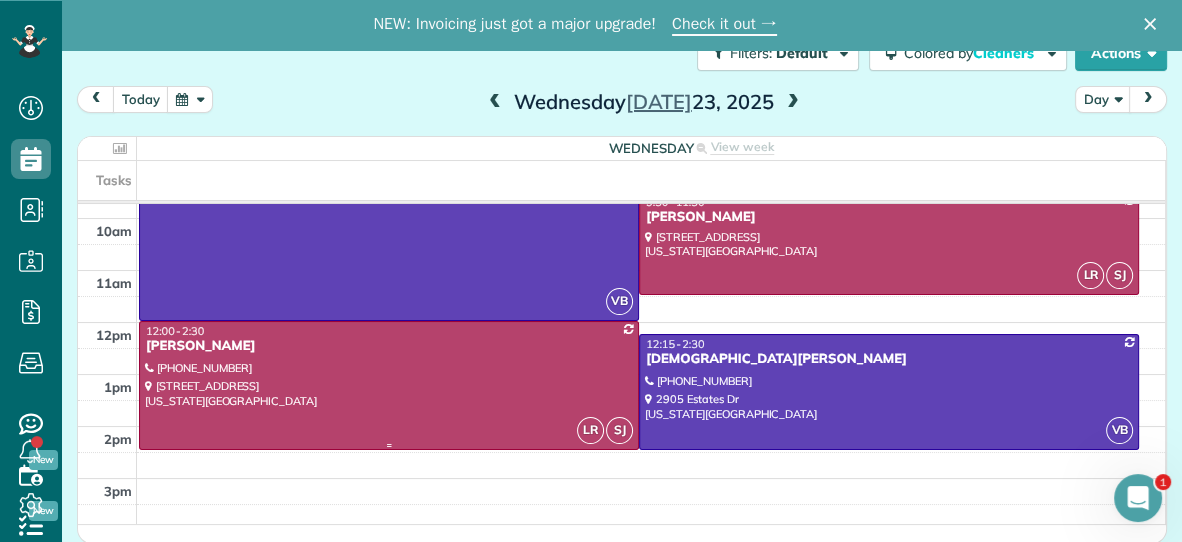 click at bounding box center [389, 385] 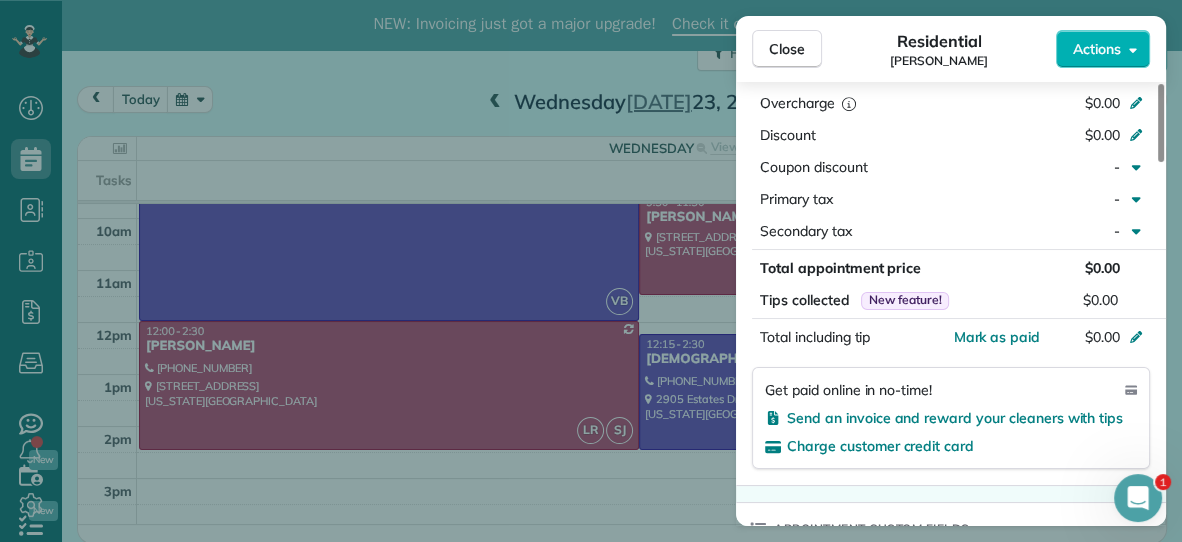 scroll, scrollTop: 1029, scrollLeft: 0, axis: vertical 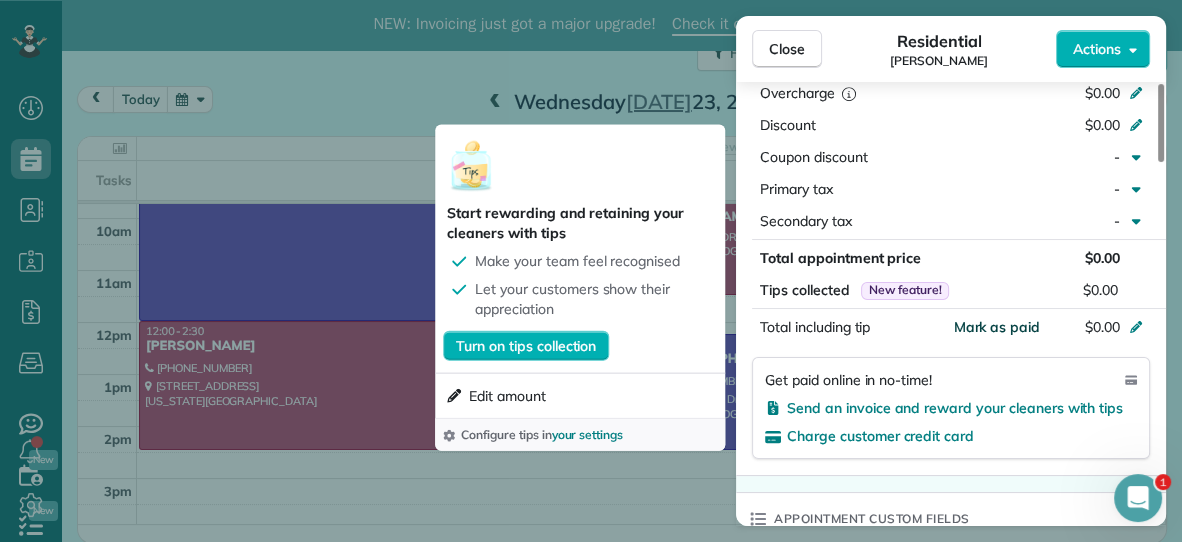 click on "Mark as paid" at bounding box center (996, 327) 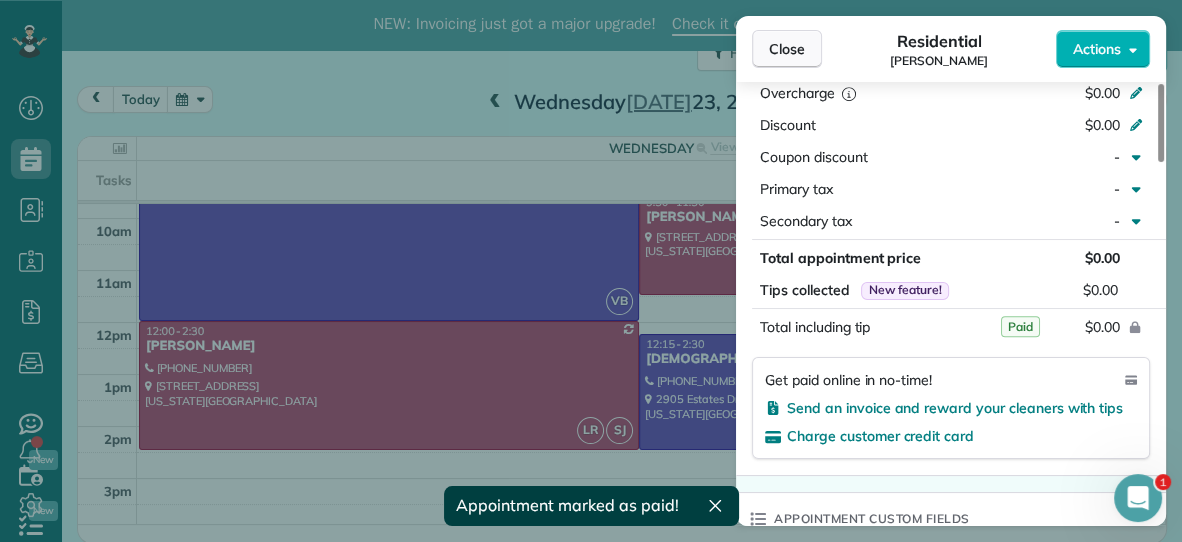 click on "Close" at bounding box center (787, 49) 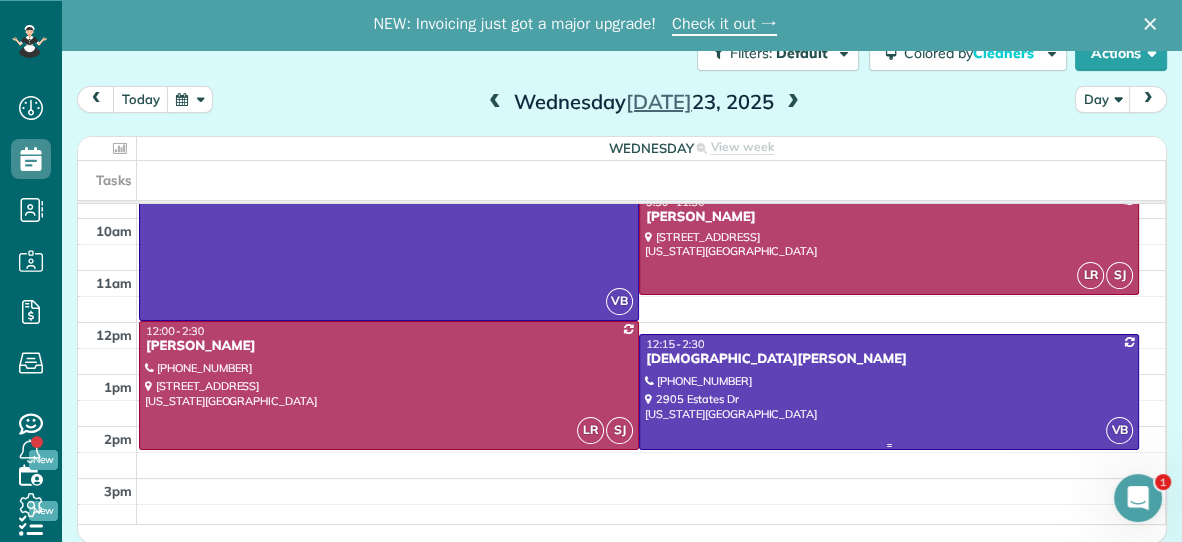 click at bounding box center (889, 392) 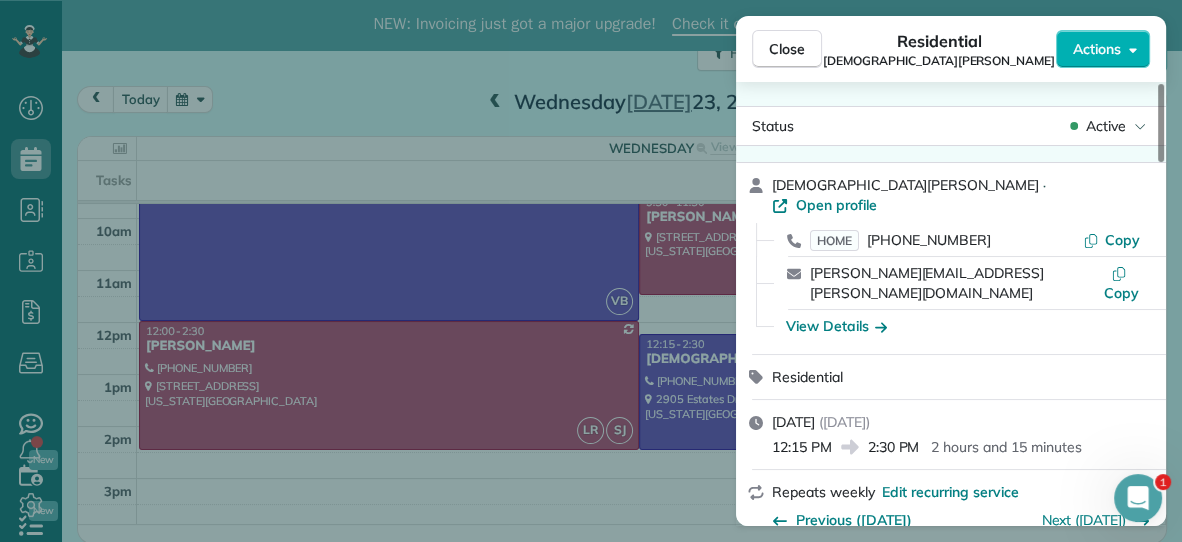 scroll, scrollTop: 0, scrollLeft: 0, axis: both 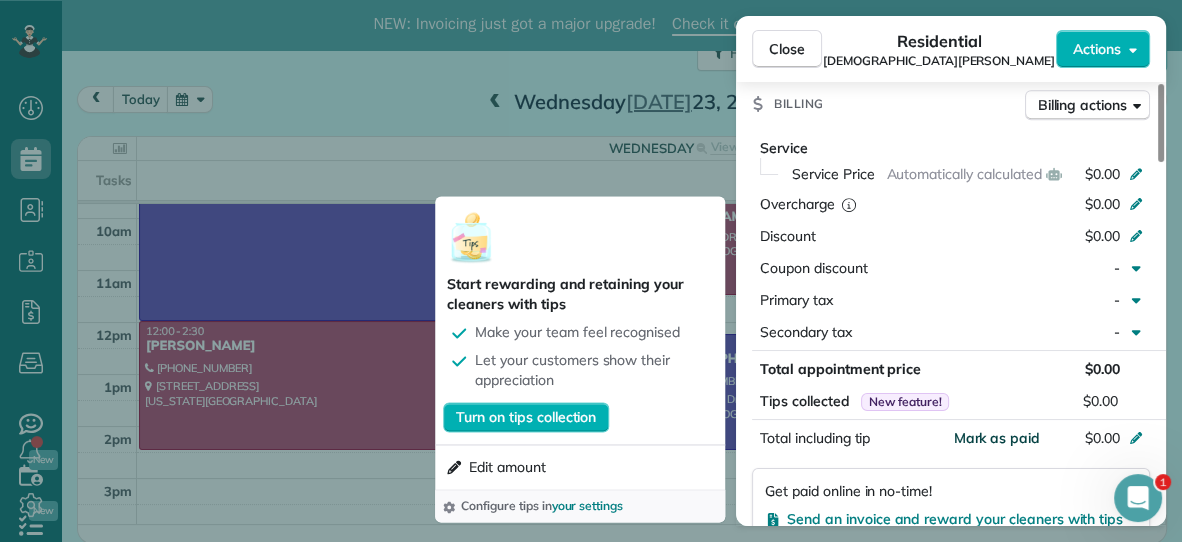 click on "Mark as paid" at bounding box center [996, 438] 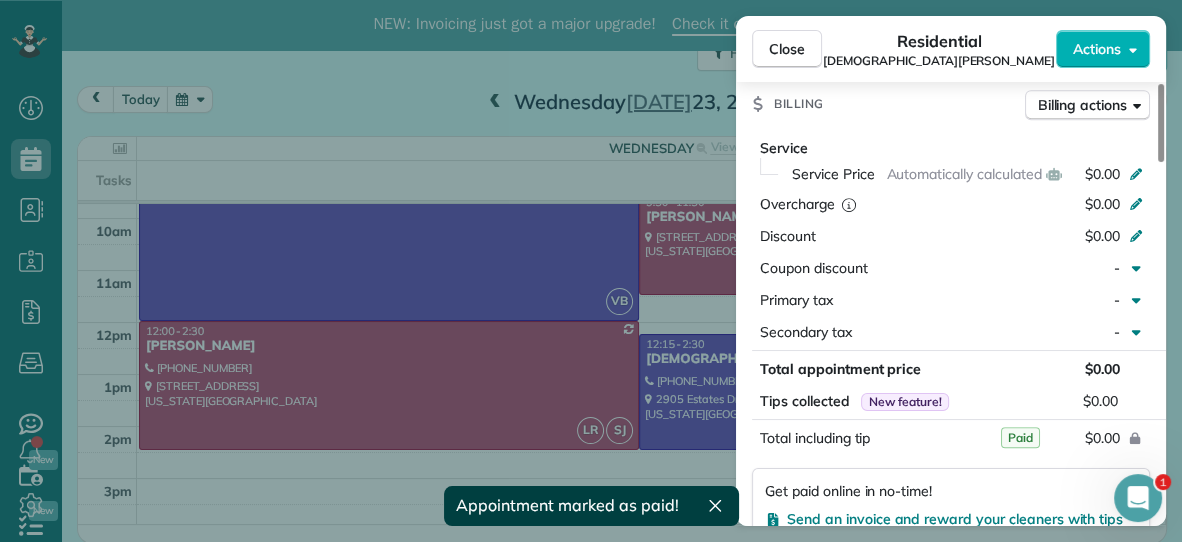 click on "Close Residential [DEMOGRAPHIC_DATA][PERSON_NAME] Actions Status Active [DEMOGRAPHIC_DATA][PERSON_NAME] · Open profile HOME [PHONE_NUMBER] Copy [EMAIL_ADDRESS][PERSON_NAME][DOMAIN_NAME] Copy View Details Residential [DATE] ( [DATE] ) 12:15 PM 2:30 PM 2 hours and 15 minutes Repeats weekly Edit recurring service Previous ([DATE]) Next ([DATE]) [STREET_ADDRESS][US_STATE][PERSON_NAME] Open access information Service was not rated yet Setup ratings Cleaners Time in and out Assign Invite Cleaners [PERSON_NAME] 12:15 PM 2:30 PM Checklist Try Now Keep this appointment up to your standards. Stay on top of every detail, keep your cleaners organised, and your client happy. Assign a checklist Watch a 5 min demo Billing Billing actions Service Service Price Automatically calculated $0.00 Overcharge $0.00 Discount $0.00 Coupon discount - Primary tax - Secondary tax - Total appointment price $0.00 Tips collected New feature! $0.00 Paid Total including tip $0.00 Get paid online in no-time! Send an invoice and reward your cleaners with tips Notes 1" at bounding box center [591, 271] 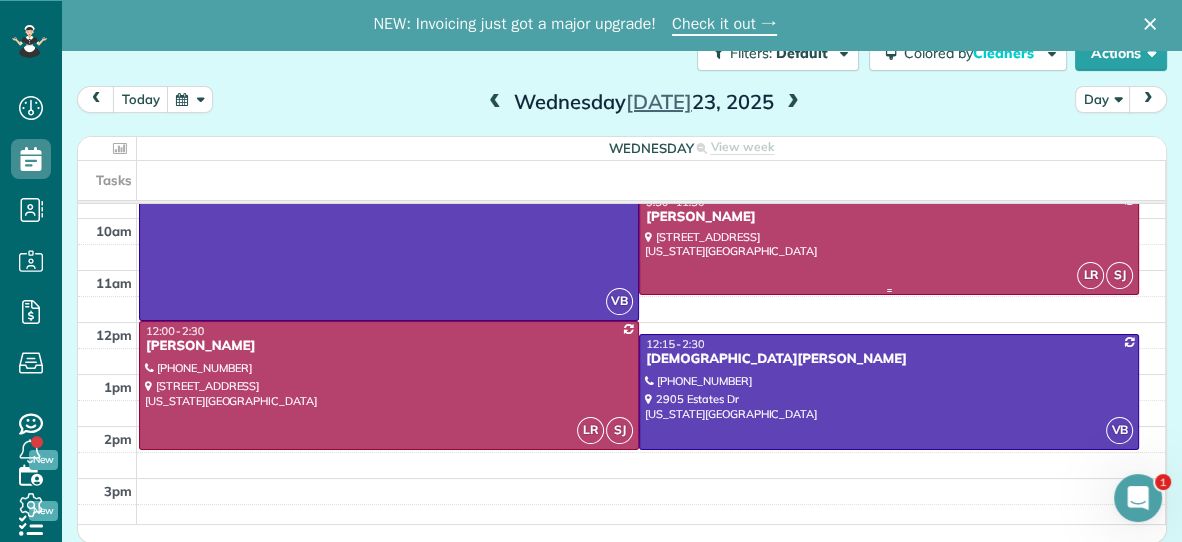 click at bounding box center [889, 243] 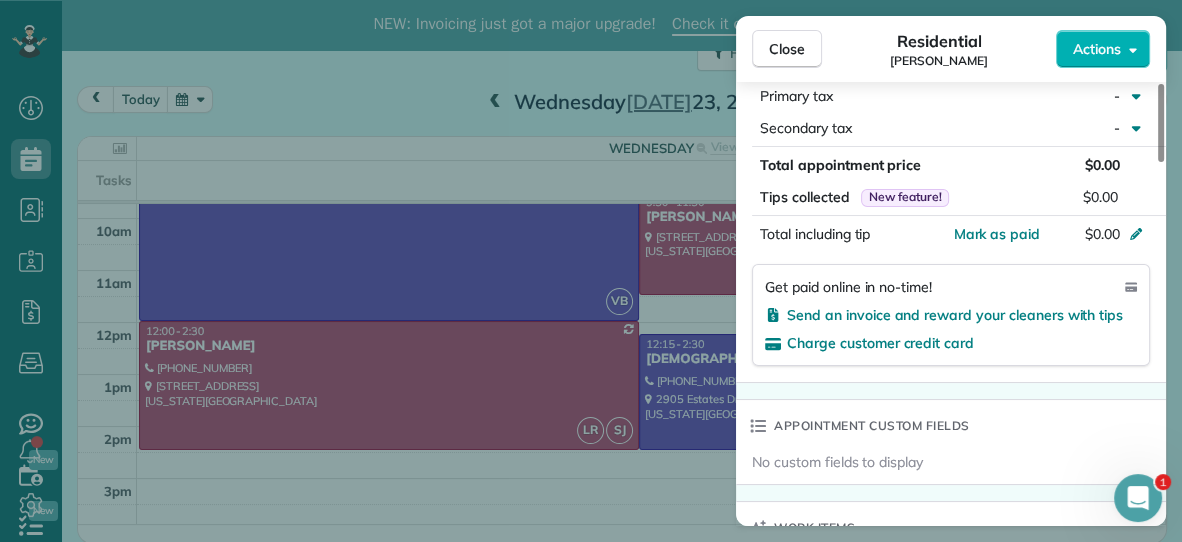 scroll, scrollTop: 1131, scrollLeft: 0, axis: vertical 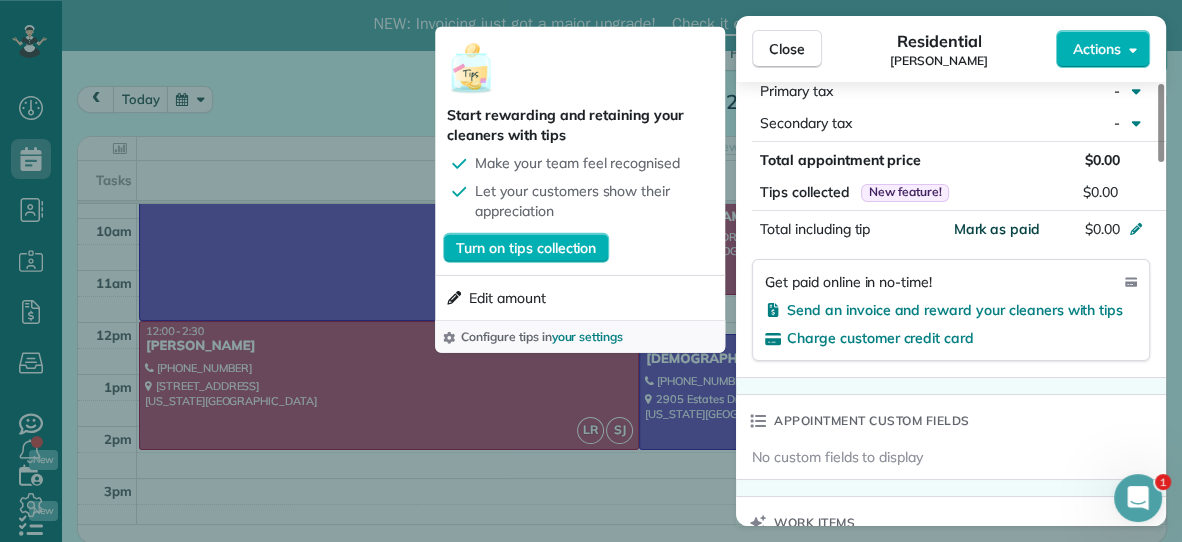 click on "Mark as paid" at bounding box center [996, 229] 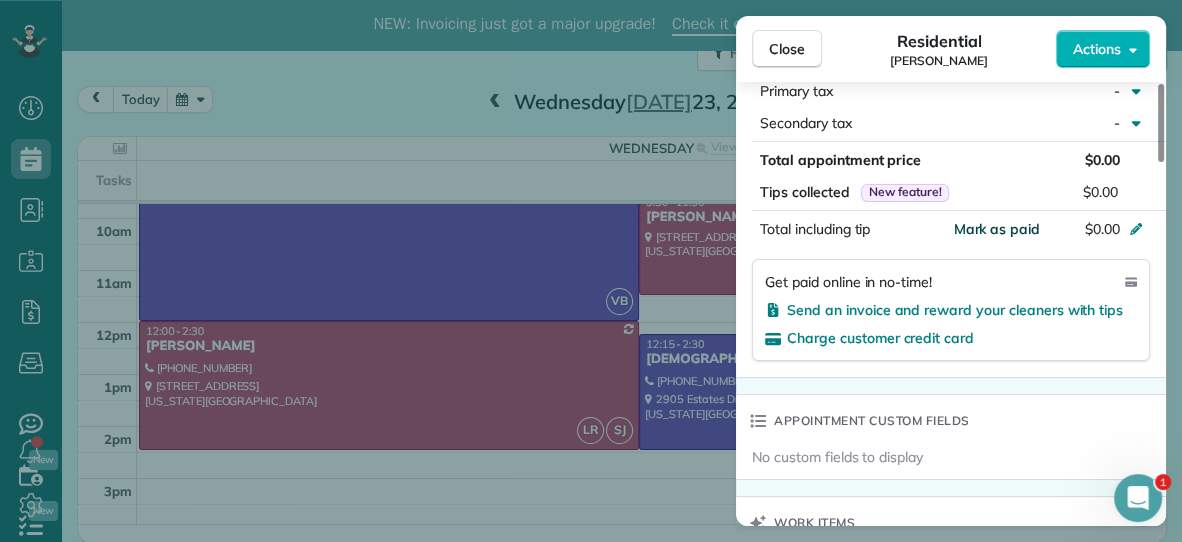 click on "Mark as paid" at bounding box center (996, 229) 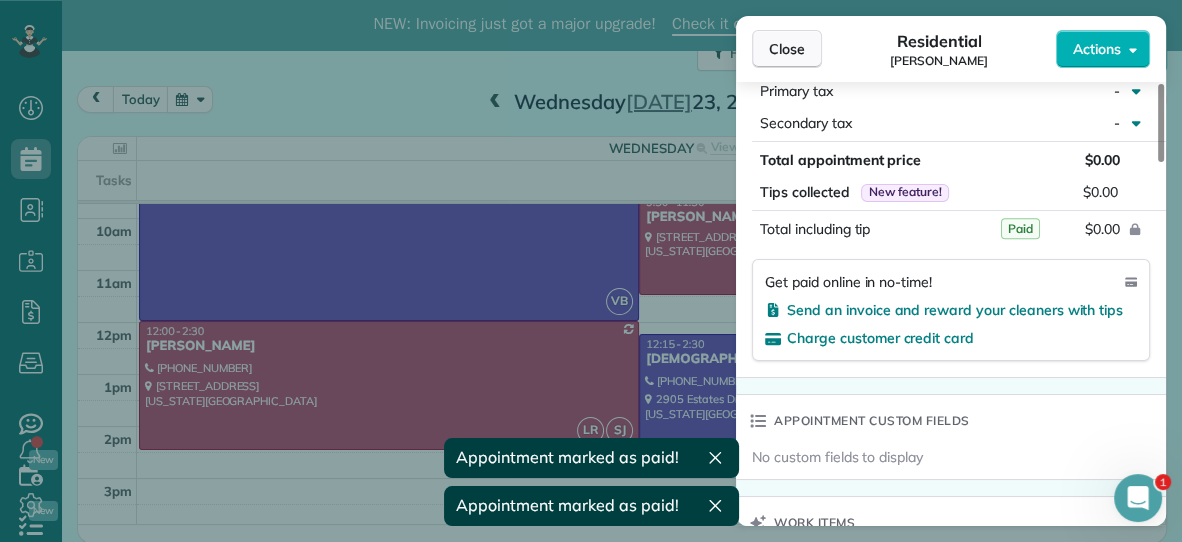 click on "Close" at bounding box center [787, 49] 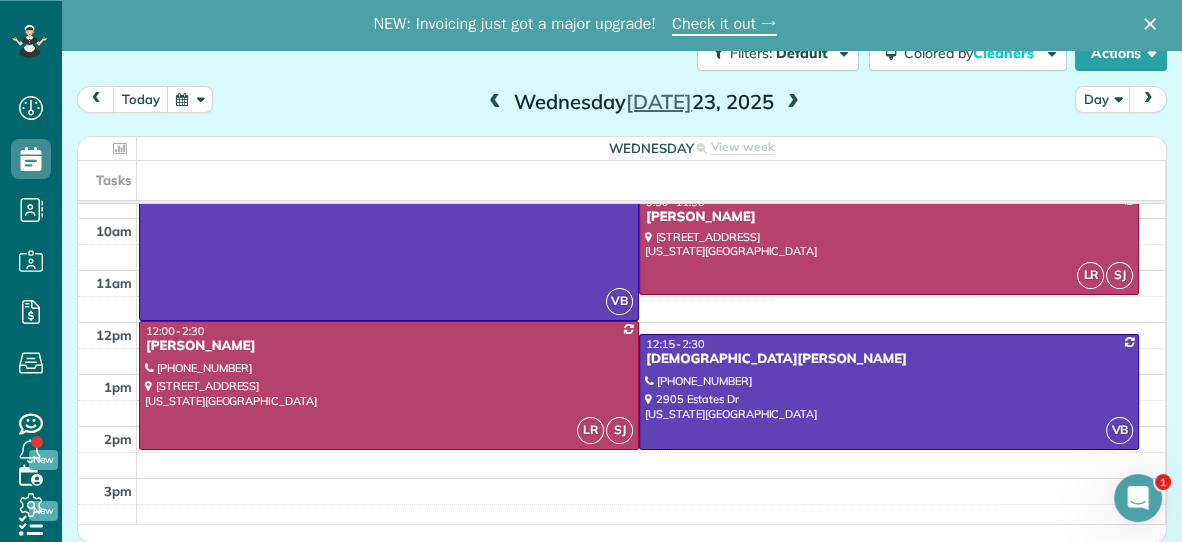 click at bounding box center (793, 103) 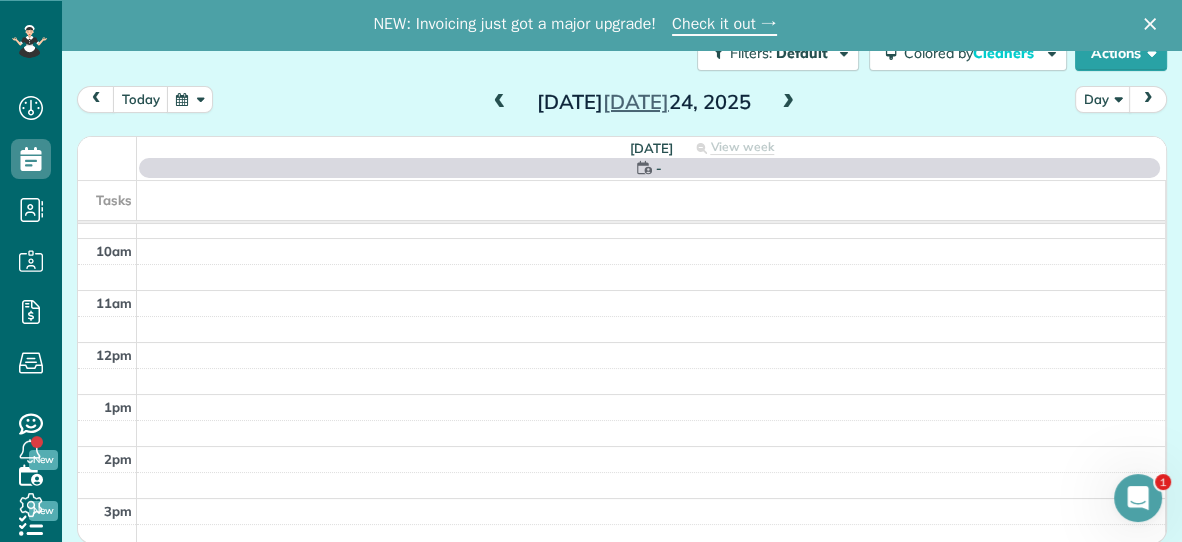 scroll, scrollTop: 0, scrollLeft: 0, axis: both 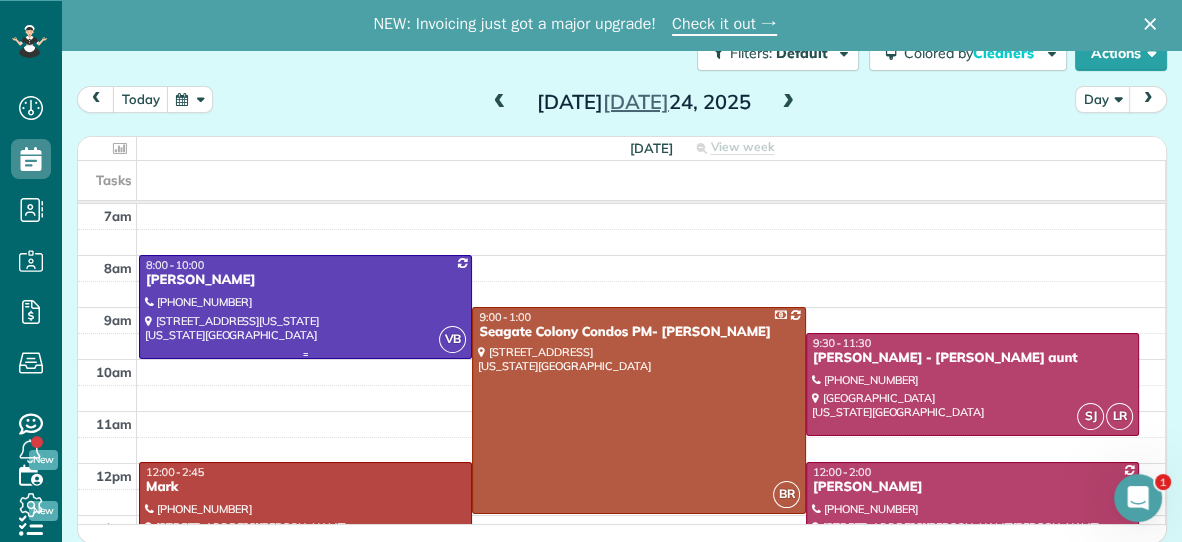 click at bounding box center (305, 306) 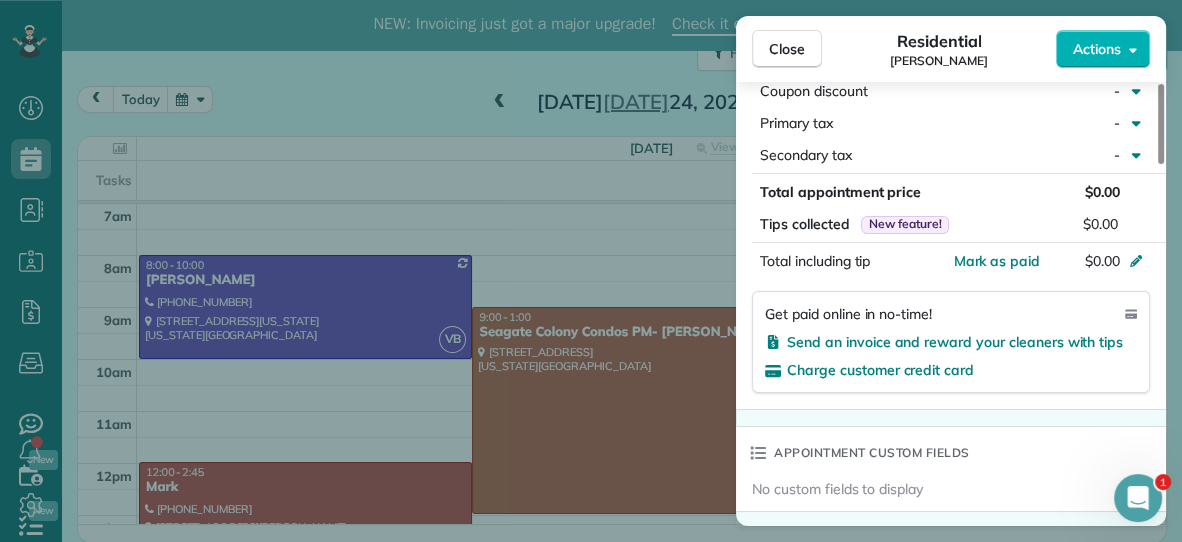 scroll, scrollTop: 1085, scrollLeft: 0, axis: vertical 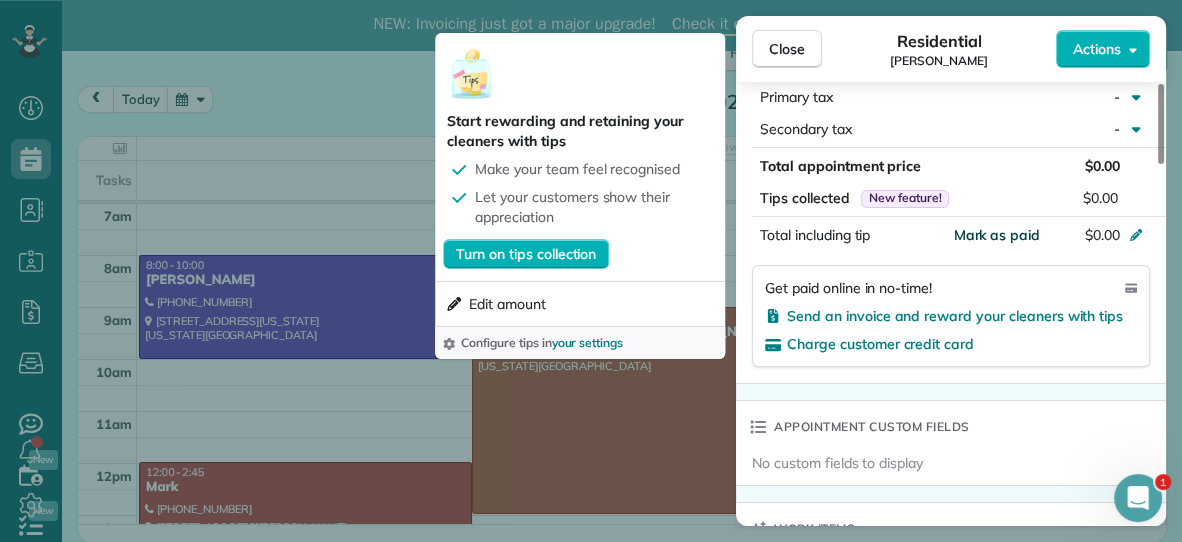 click on "Mark as paid" at bounding box center [996, 235] 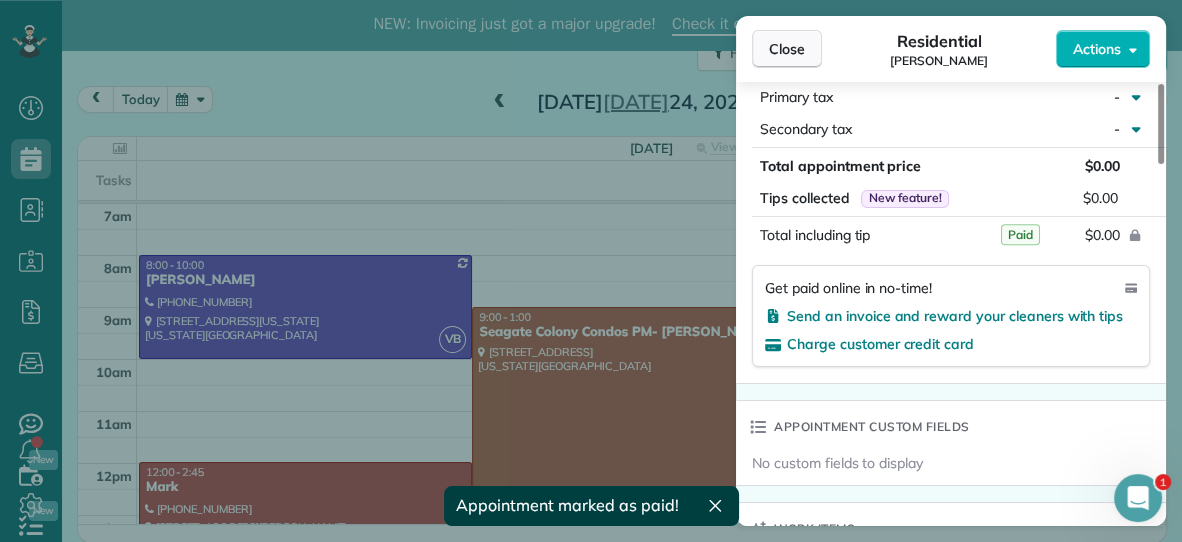 click on "Close" at bounding box center [787, 49] 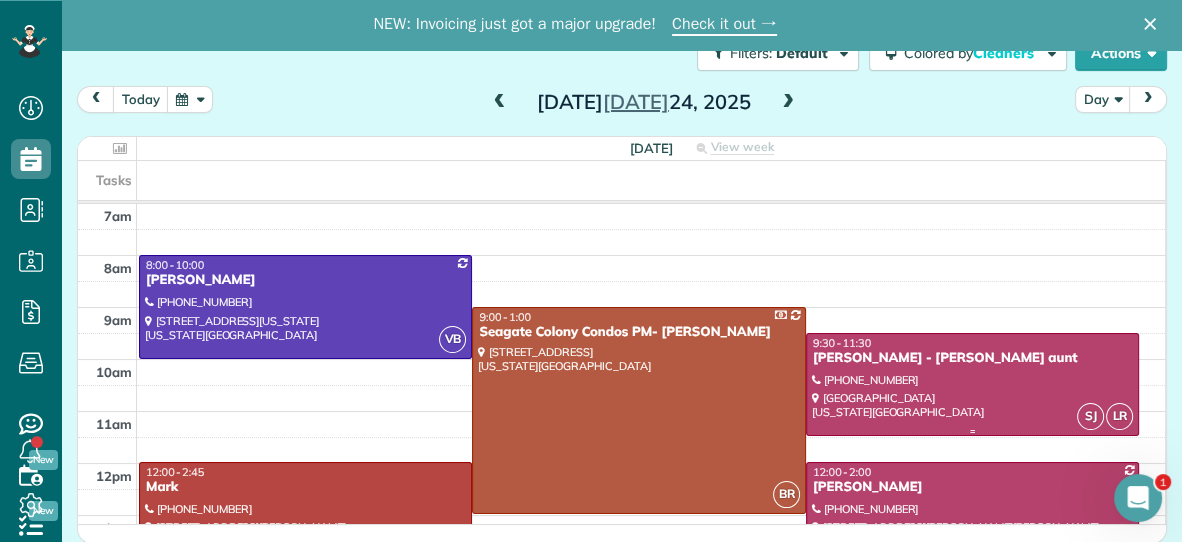 click at bounding box center [972, 384] 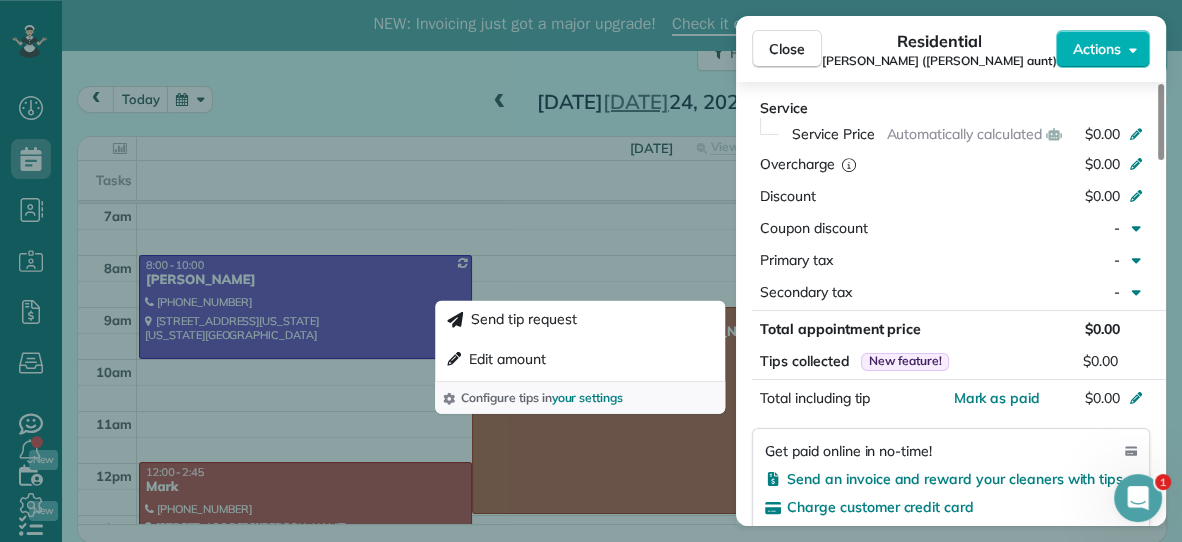 scroll, scrollTop: 962, scrollLeft: 0, axis: vertical 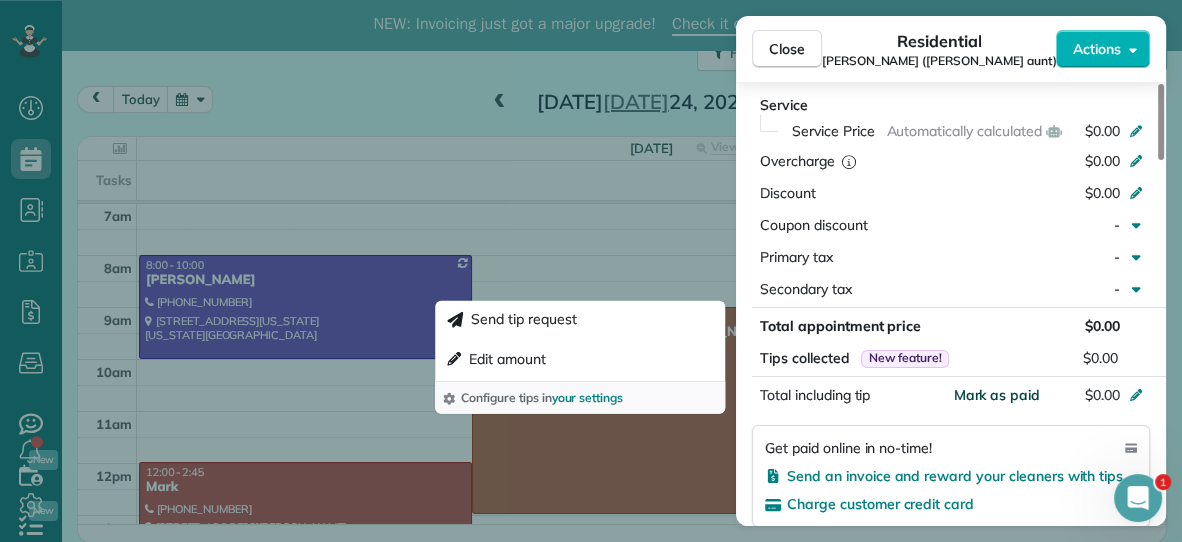 click on "Mark as paid" at bounding box center (996, 395) 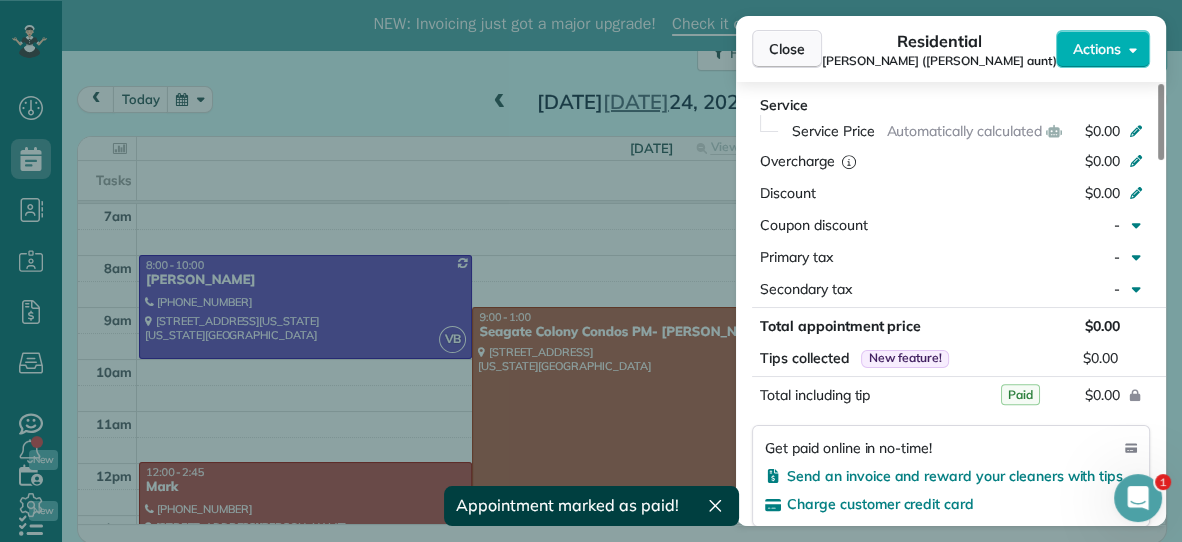 click on "Close" at bounding box center [787, 49] 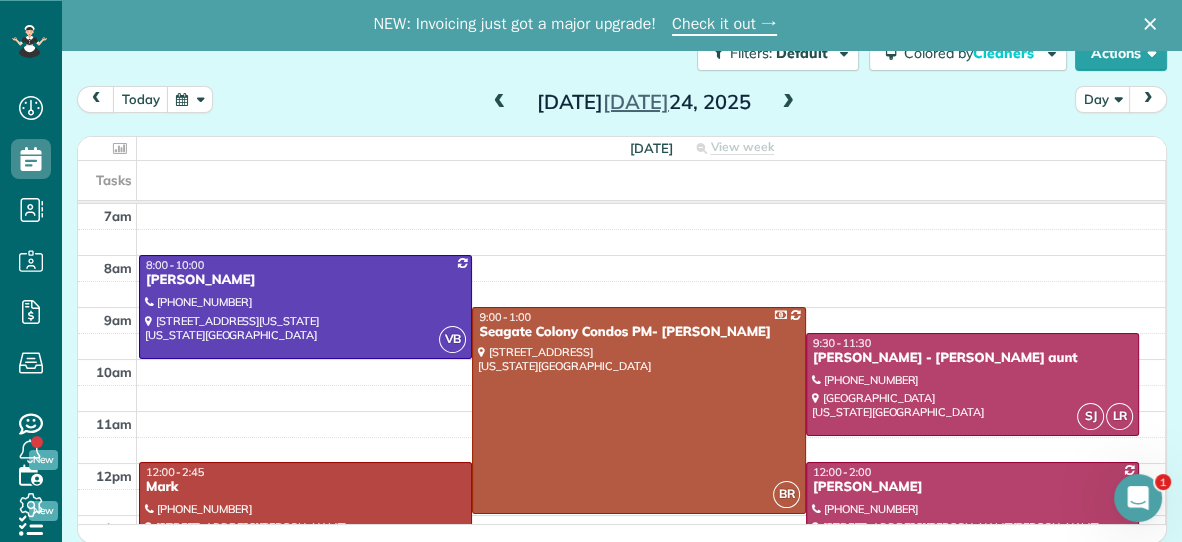 click on "[PERSON_NAME]" at bounding box center [972, 487] 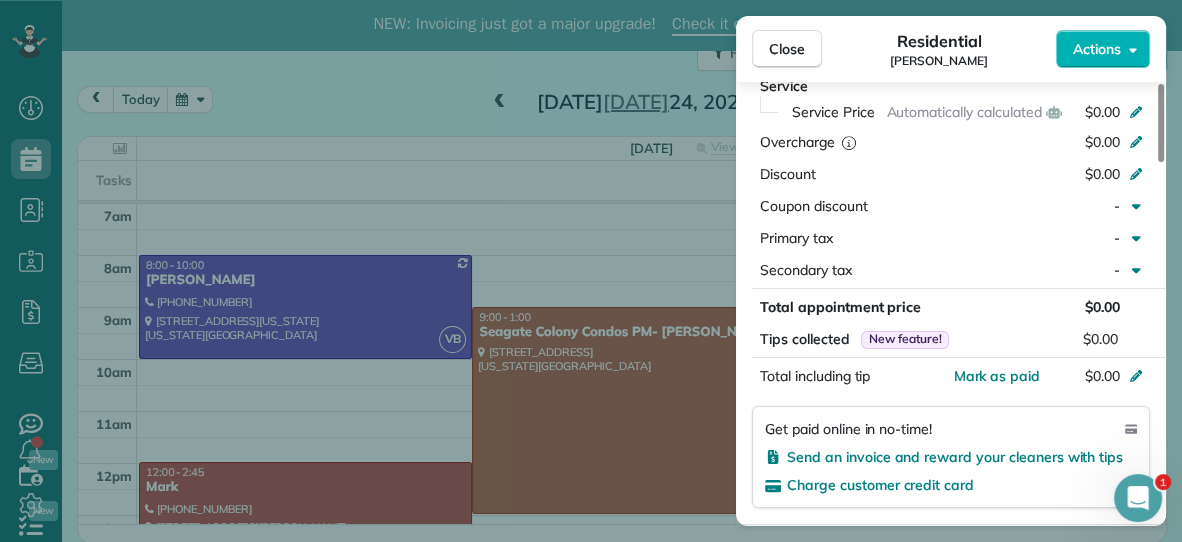 scroll, scrollTop: 982, scrollLeft: 0, axis: vertical 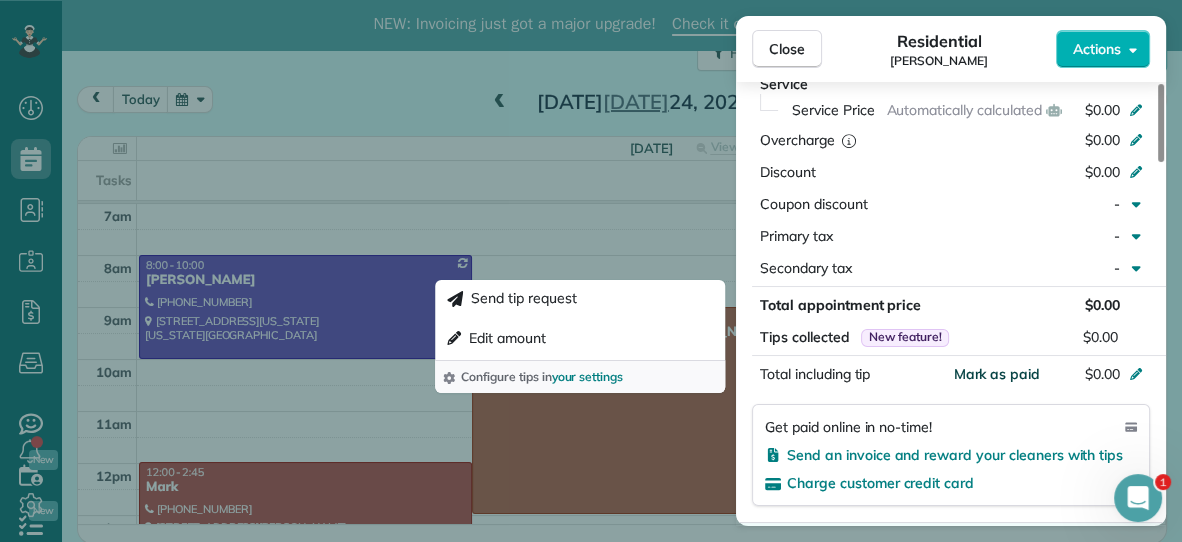 click on "Mark as paid" at bounding box center (996, 374) 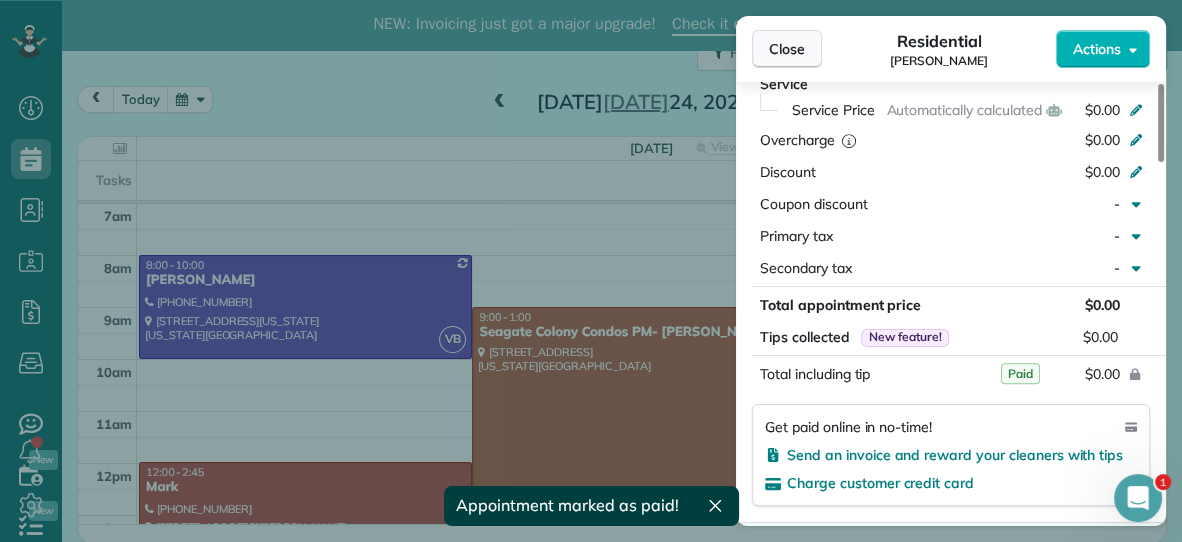 click on "Close" at bounding box center (787, 49) 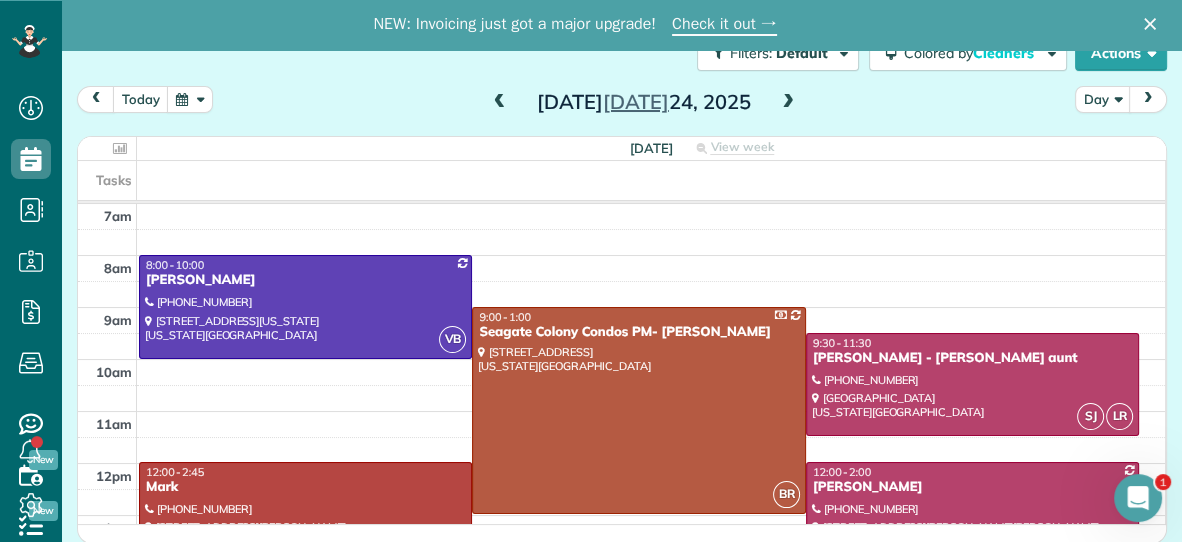 click on "12:00 - 2:45" at bounding box center [305, 472] 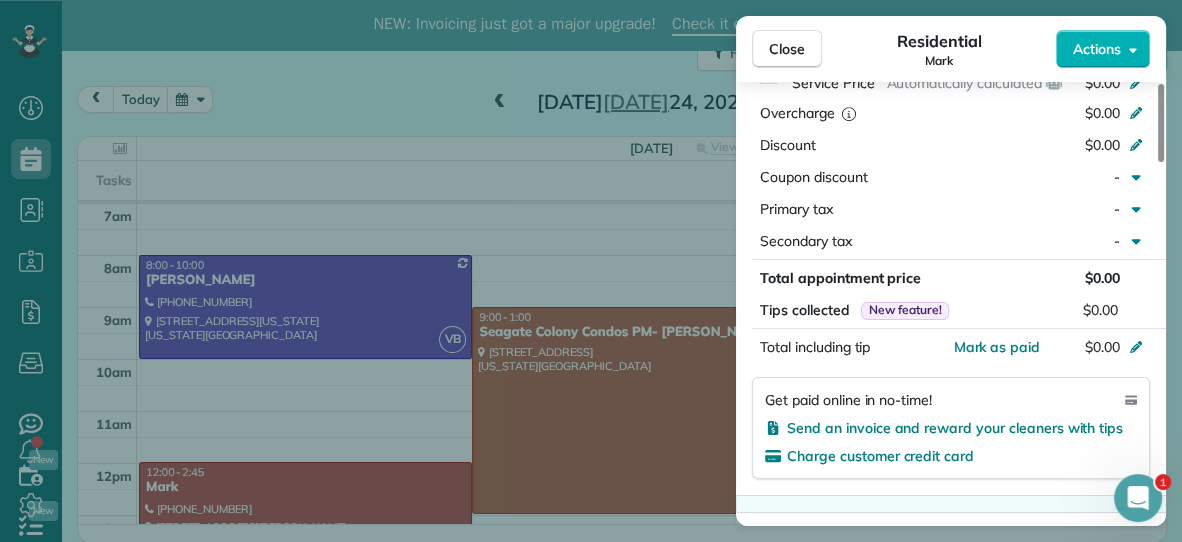 scroll, scrollTop: 955, scrollLeft: 0, axis: vertical 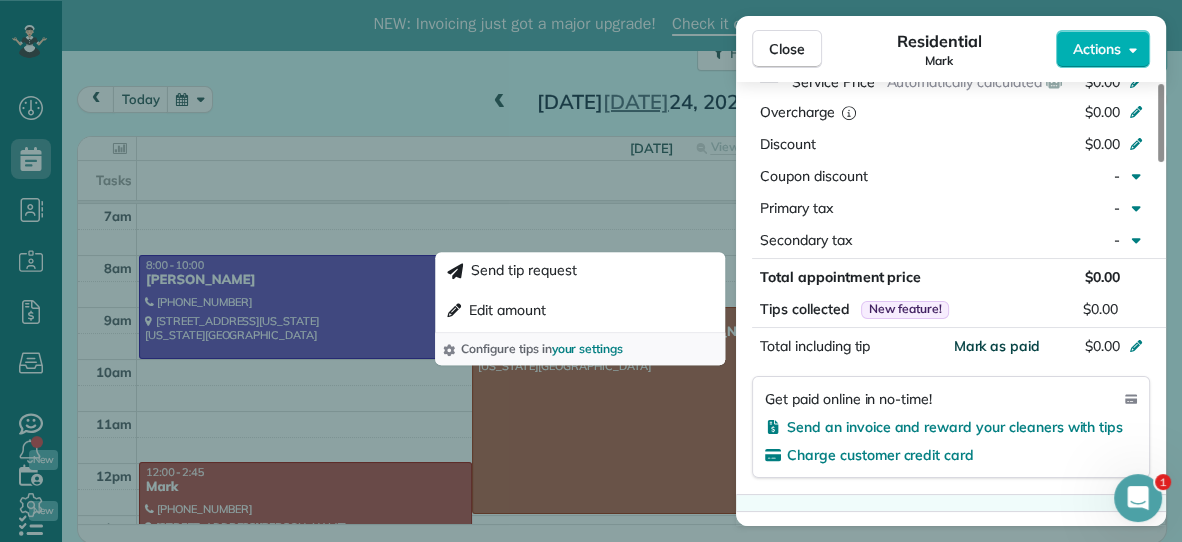 click on "Mark as paid" at bounding box center (996, 346) 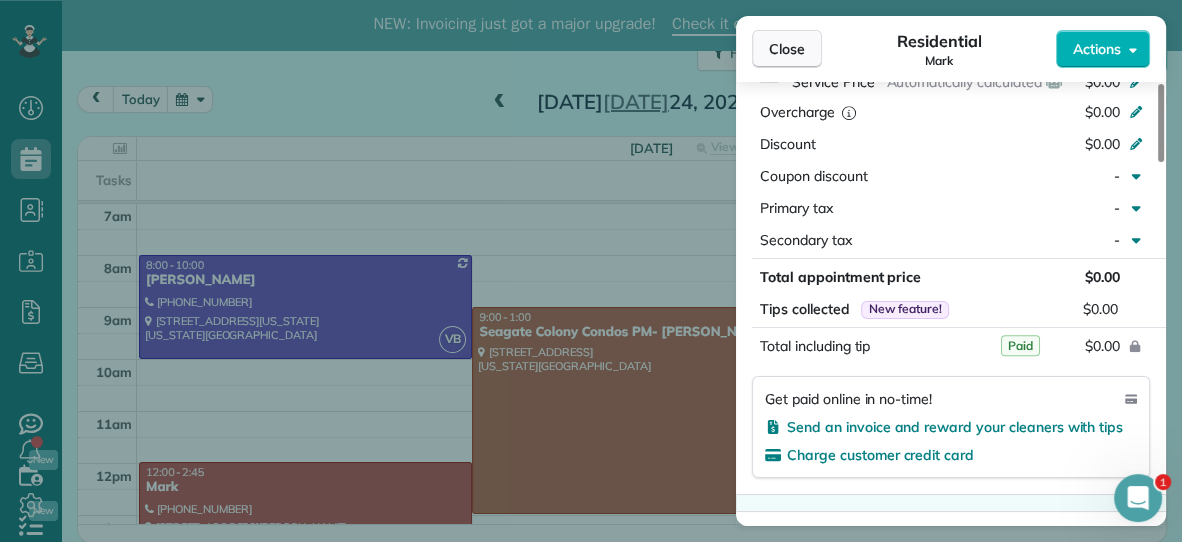 click on "Close" at bounding box center (787, 49) 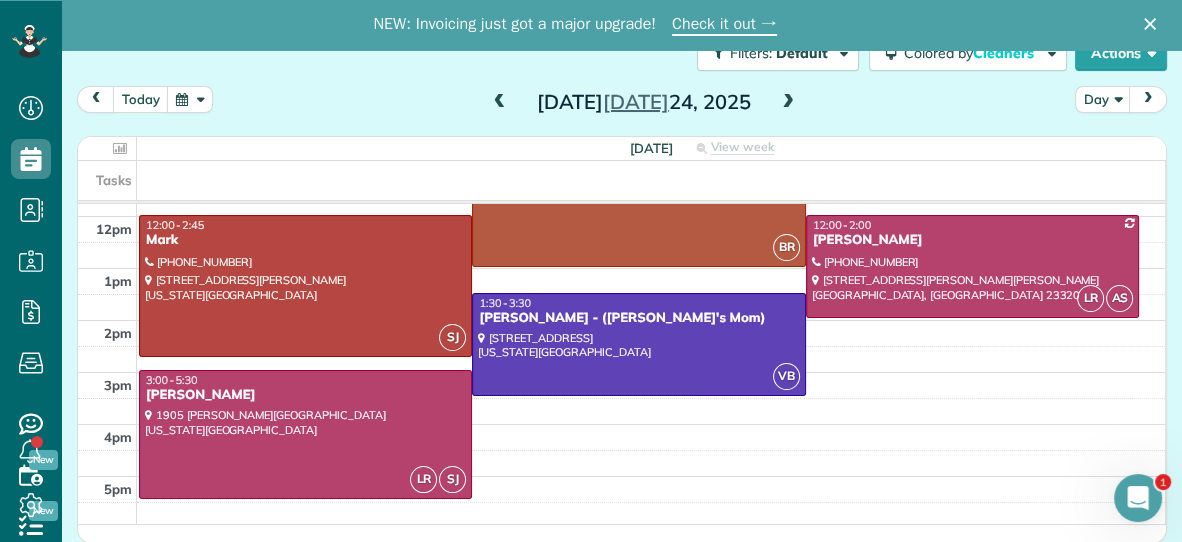 scroll, scrollTop: 299, scrollLeft: 0, axis: vertical 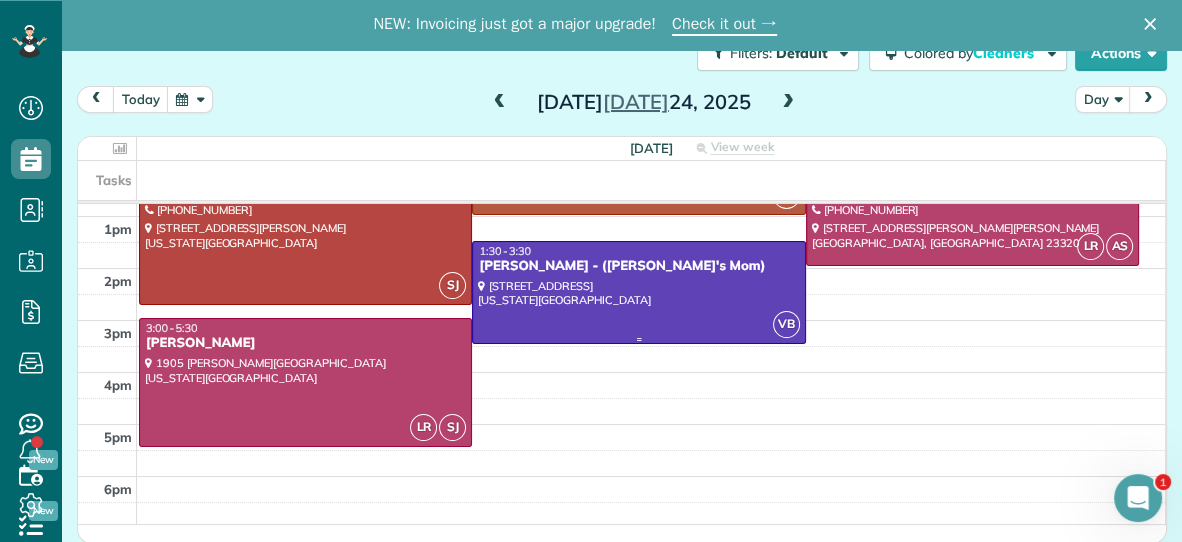 click at bounding box center [638, 292] 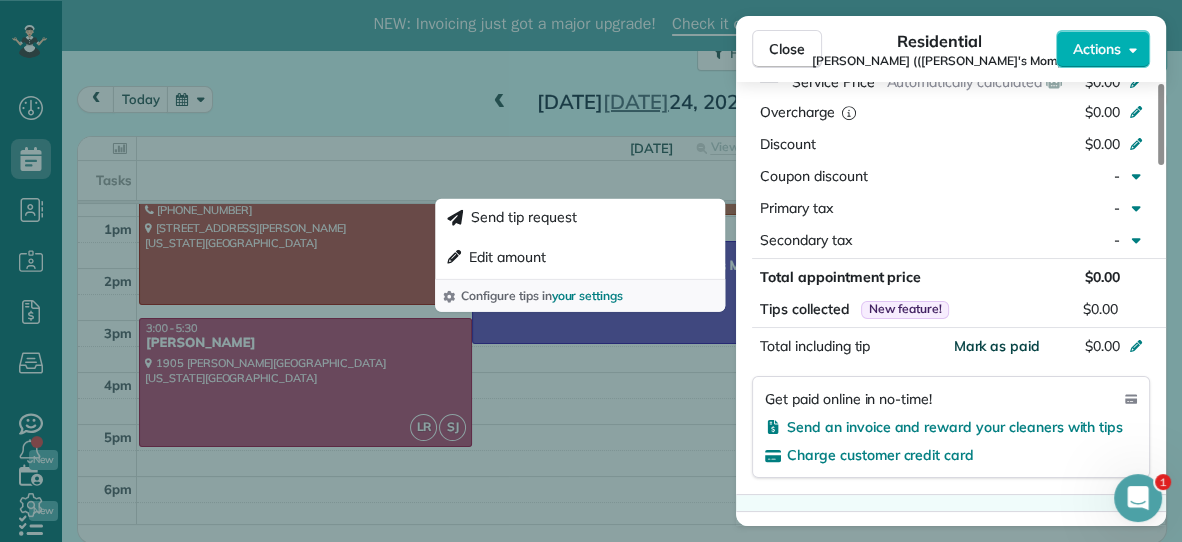 scroll, scrollTop: 1013, scrollLeft: 0, axis: vertical 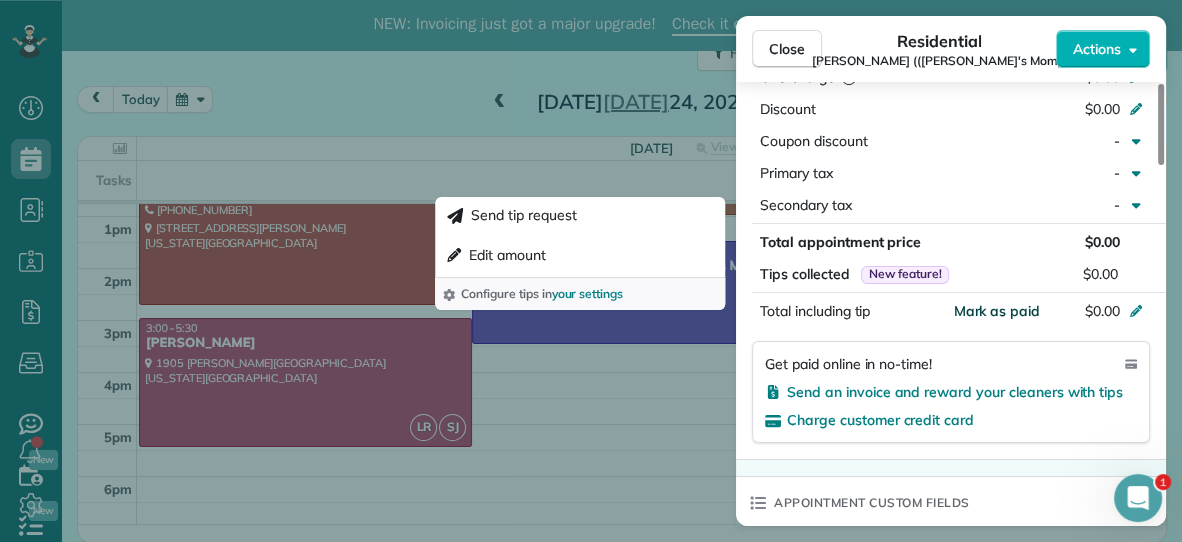 click on "Mark as paid" at bounding box center [996, 311] 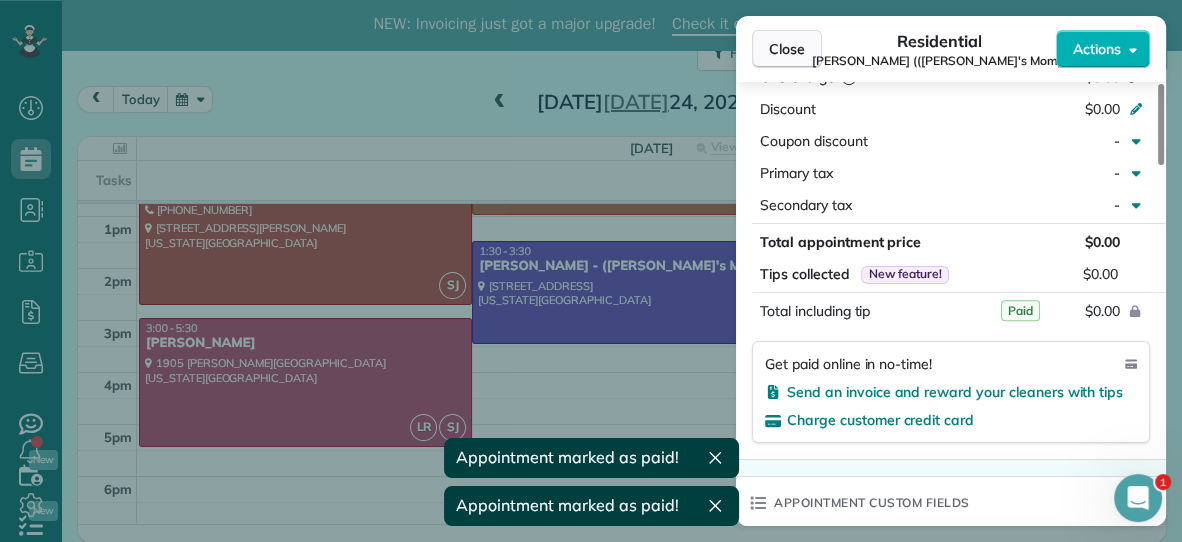 click on "Close" at bounding box center (787, 49) 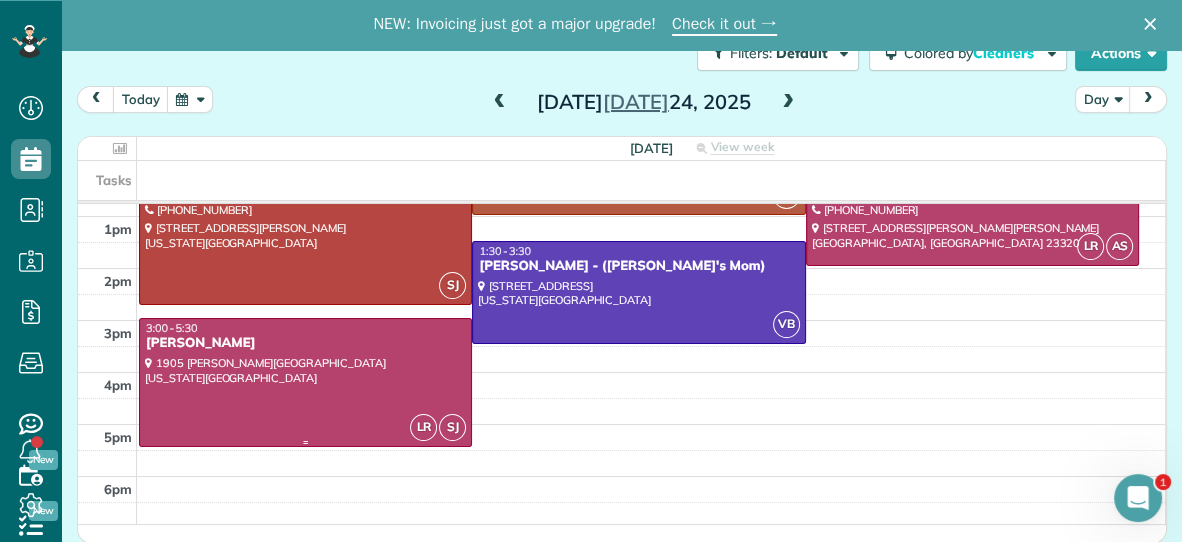 click at bounding box center [305, 382] 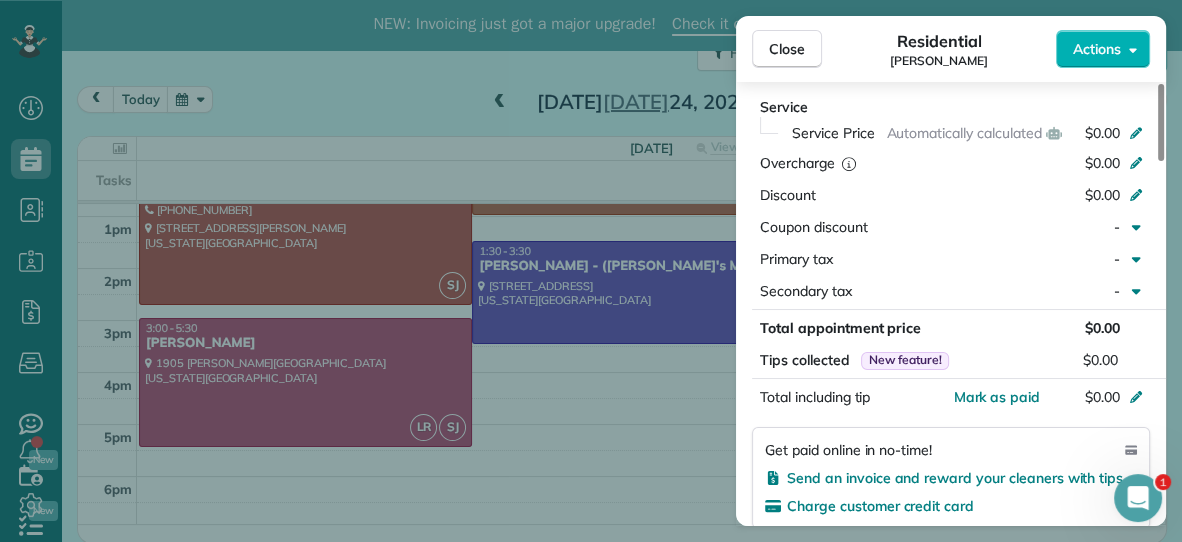 scroll, scrollTop: 968, scrollLeft: 0, axis: vertical 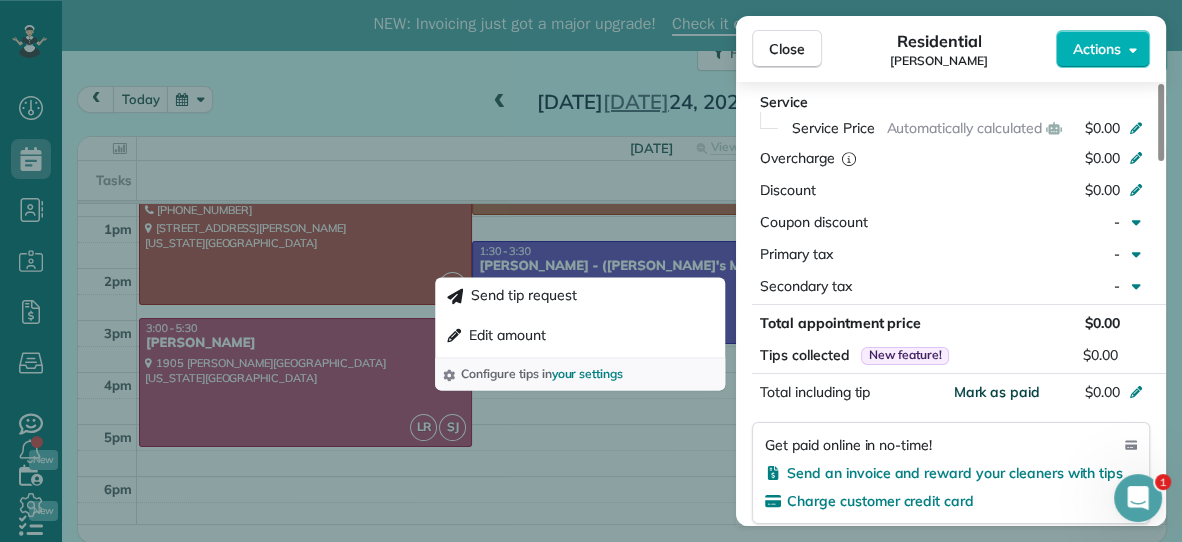 click on "Mark as paid" at bounding box center (996, 392) 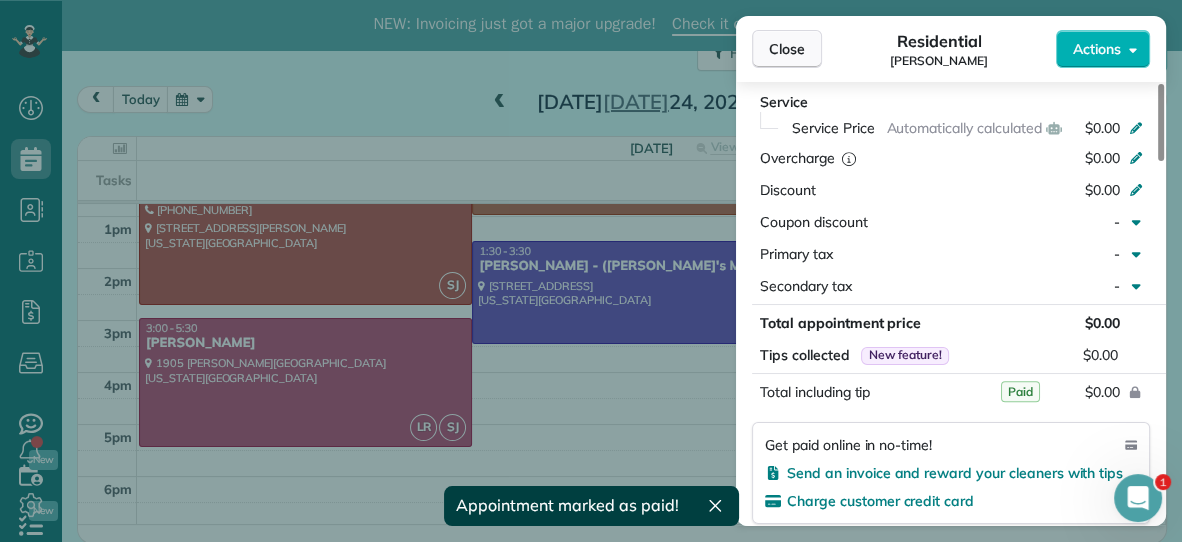 click on "Close" at bounding box center [787, 49] 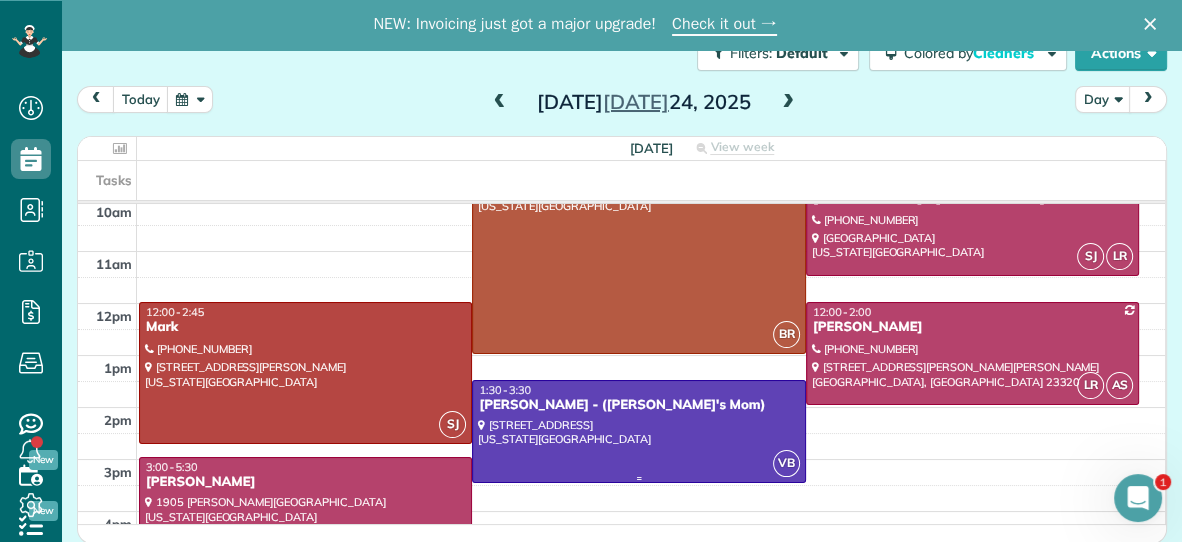 scroll, scrollTop: 161, scrollLeft: 0, axis: vertical 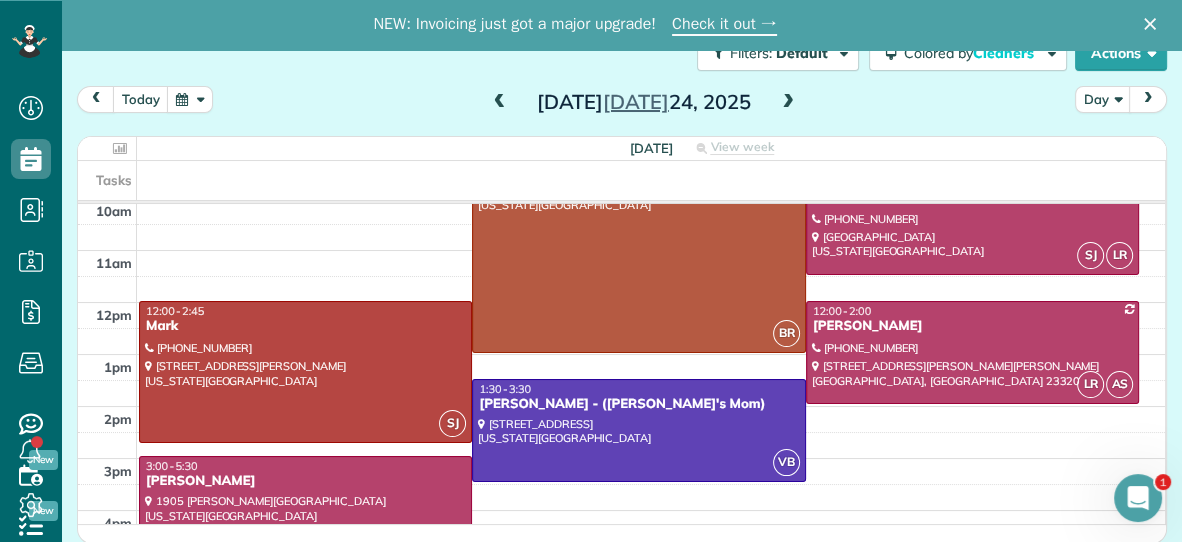 click at bounding box center (788, 103) 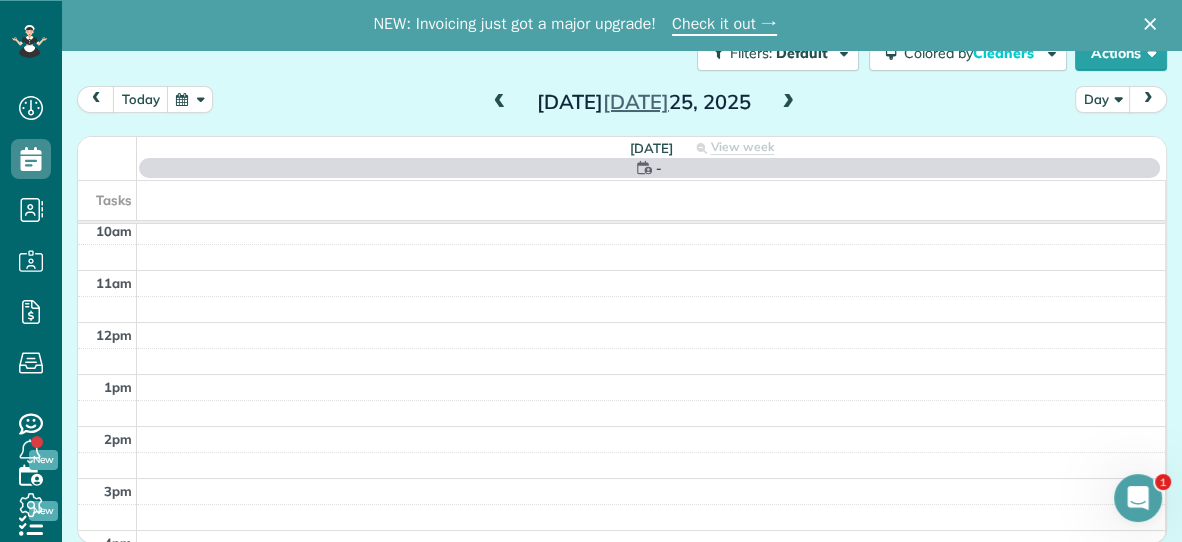 scroll, scrollTop: 0, scrollLeft: 0, axis: both 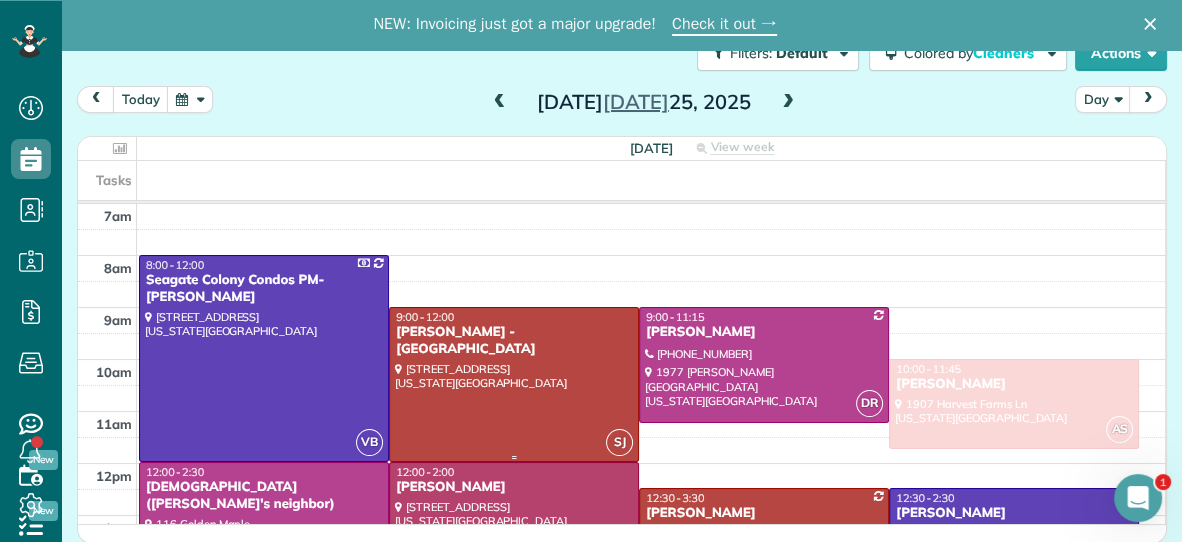 click at bounding box center [514, 384] 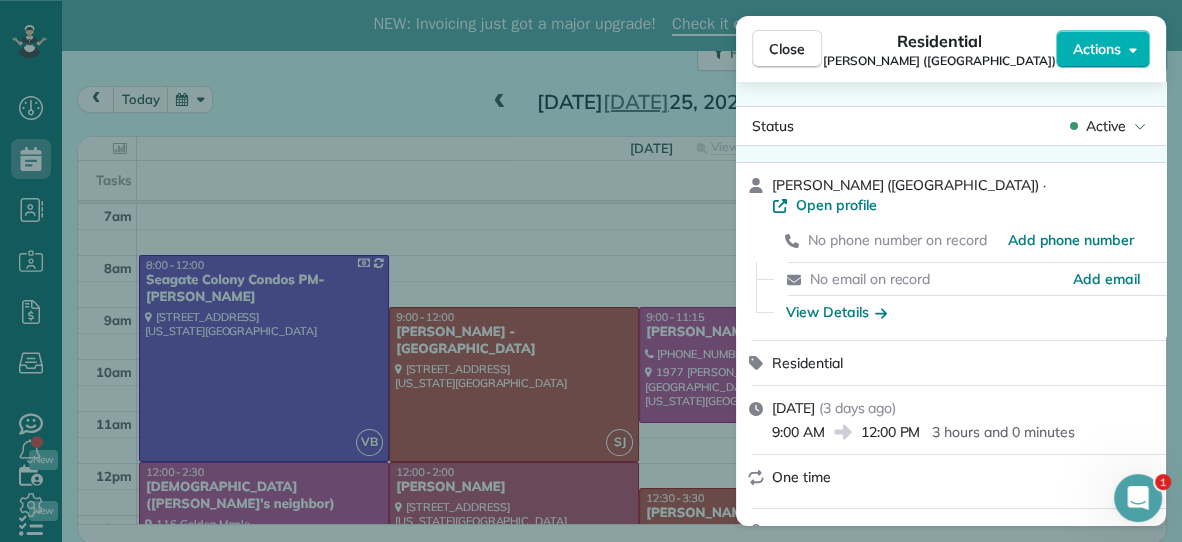 scroll, scrollTop: 0, scrollLeft: 0, axis: both 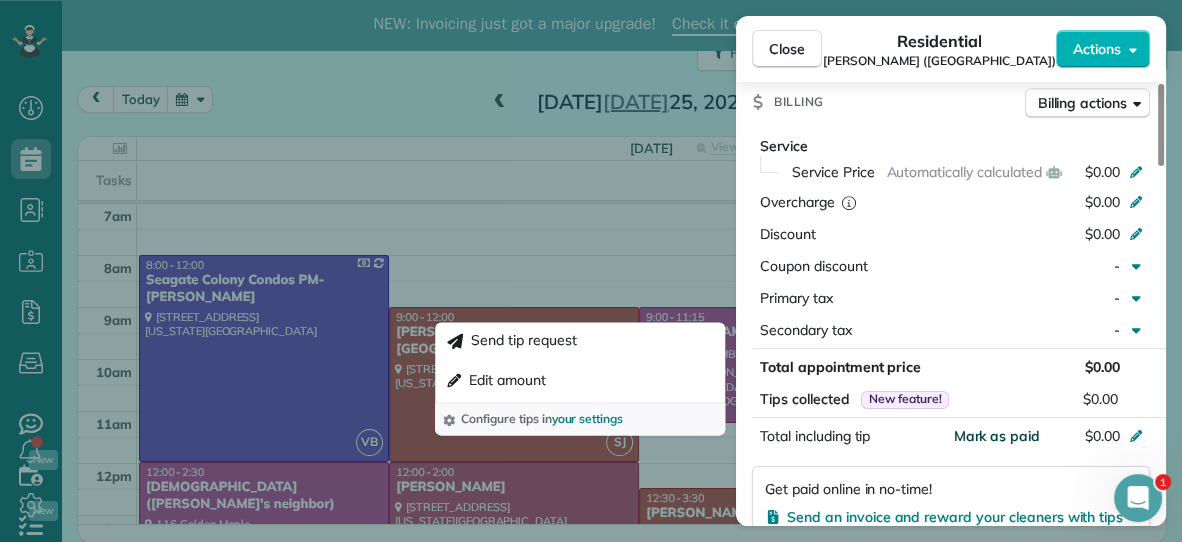 click on "Mark as paid" at bounding box center [996, 436] 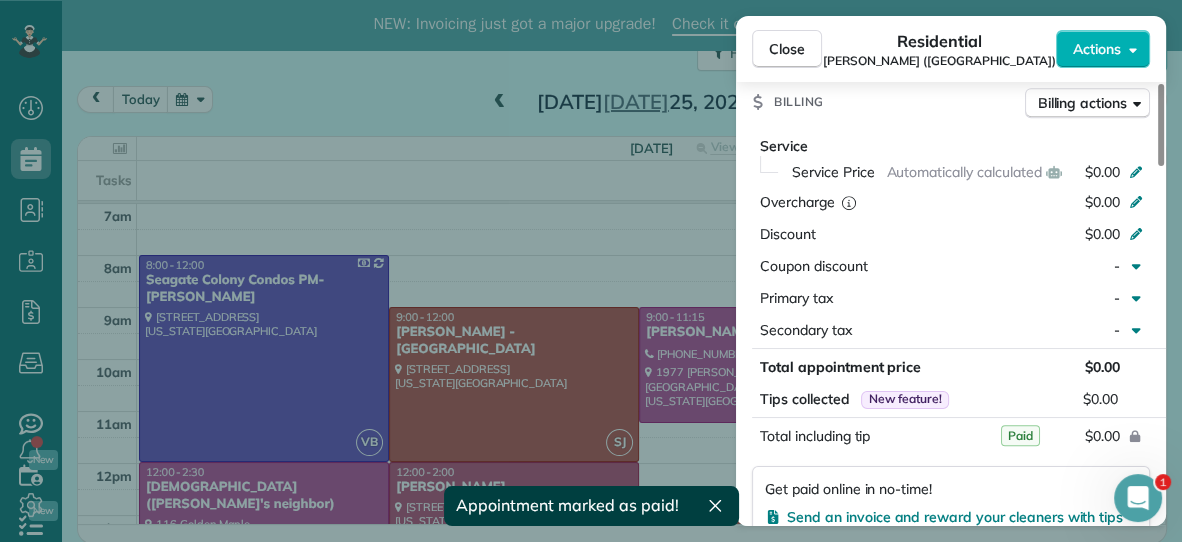 click on "Close Residential [PERSON_NAME] (Beach House) Actions Status Active [PERSON_NAME] (Beach House) · Open profile No phone number on record Add phone number No email on record Add email View Details Residential [DATE] ( [DATE] ) 9:00 AM 12:00 PM 3 hours and 0 minutes One time [STREET_ADDRESS][US_STATE] Service was not rated yet Setup ratings Cleaners Time in and out Assign Invite Cleaners [PERSON_NAME] 9:00 AM 12:00 PM Checklist Try Now Keep this appointment up to your standards. Stay on top of every detail, keep your cleaners organised, and your client happy. Assign a checklist Watch a 5 min demo Billing Billing actions Service Service Price Automatically calculated $0.00 Overcharge $0.00 Discount $0.00 Coupon discount - Primary tax - Secondary tax - Total appointment price $0.00 Tips collected New feature! $0.00 Paid Total including tip $0.00 Get paid online in no-time! Send an invoice and reward your cleaners with tips Charge customer credit card Work items Notes 0 2 ( )" at bounding box center [591, 271] 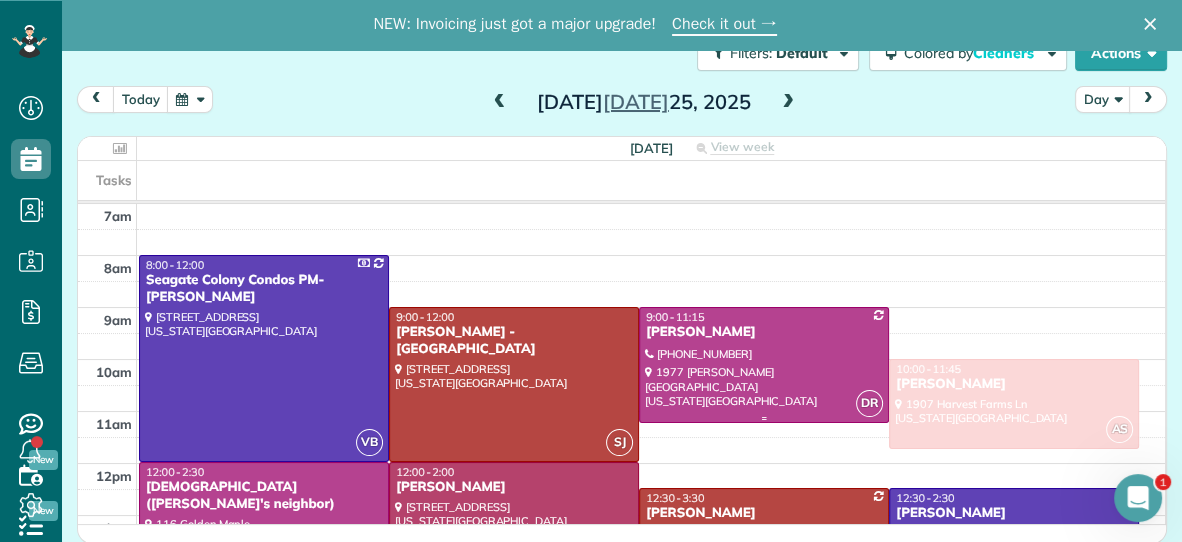 click on "9:00 - 11:15" at bounding box center [675, 317] 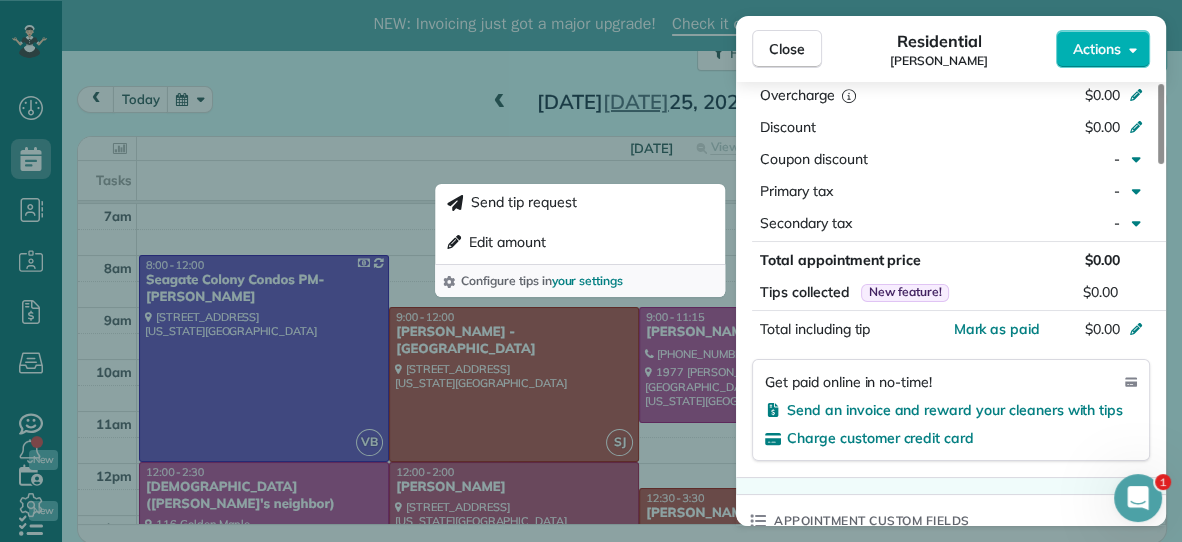 scroll, scrollTop: 1045, scrollLeft: 0, axis: vertical 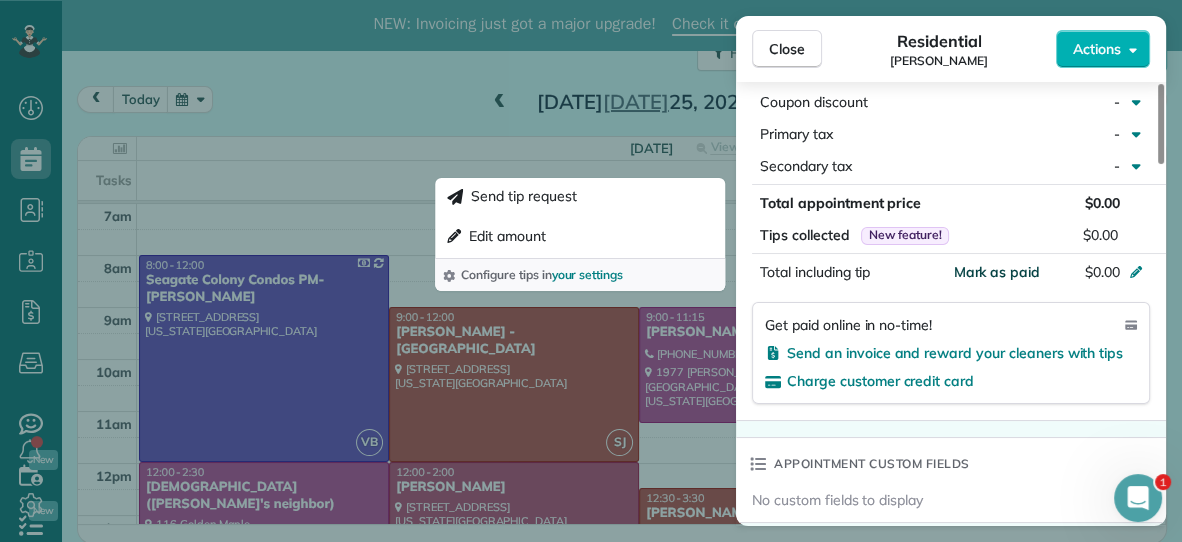 click on "Mark as paid" at bounding box center (996, 272) 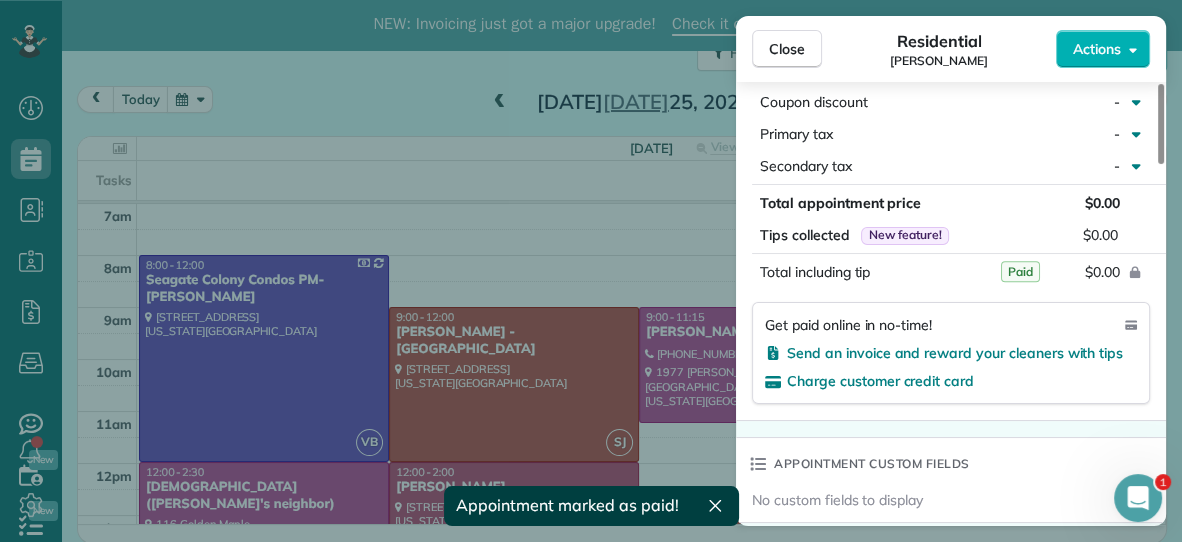 click on "Close Residential [PERSON_NAME] Actions Status Active [PERSON_NAME] · Open profile HOME [PHONE_NUMBER] Copy No email on record Add email View Details Residential [DATE] ( [DATE] ) 9:00 AM 11:15 AM 2 hours and 15 minutes Repeats every 4 weeks Edit recurring service Next ([DATE]) [STREET_ADDRESS][PERSON_NAME][US_STATE] Service was not rated yet Setup ratings Cleaners Time in and out Assign Invite Cleaners [PERSON_NAME] 9:00 AM 11:15 AM Checklist Try Now Keep this appointment up to your standards. Stay on top of every detail, keep your cleaners organised, and your client happy. Assign a checklist Watch a 5 min demo Billing Billing actions Service Service Price Automatically calculated $0.00 Overcharge $0.00 Discount $0.00 Coupon discount - Primary tax - Secondary tax - Total appointment price $0.00 Tips collected New feature! $0.00 Paid Total including tip $0.00 Get paid online in no-time! Send an invoice and reward your cleaners with tips Charge customer credit card Work items" at bounding box center (591, 271) 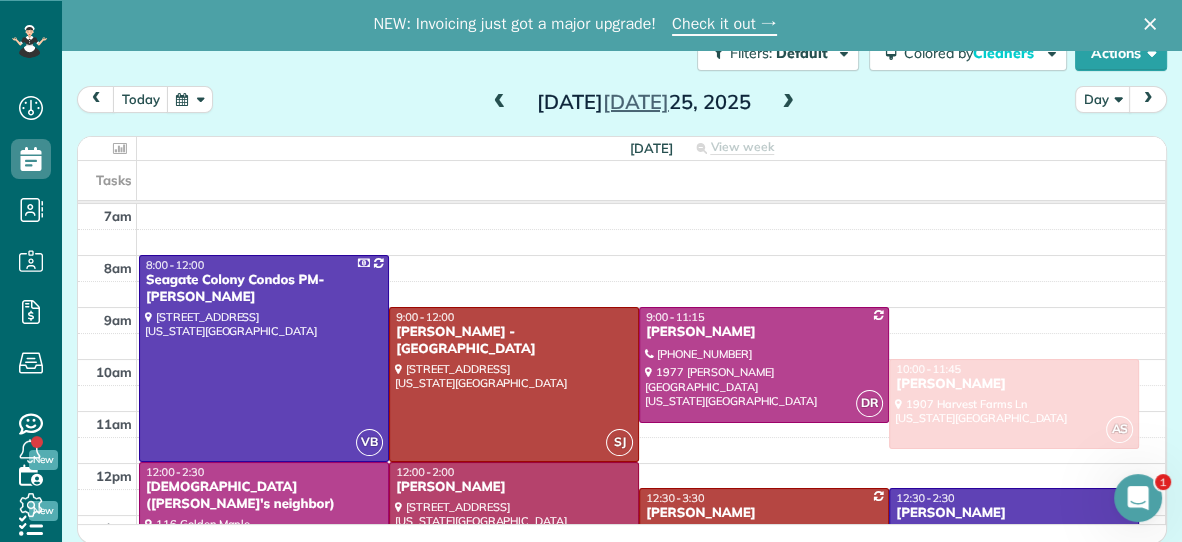 click on "[DEMOGRAPHIC_DATA] ([PERSON_NAME]'s neighbor)" at bounding box center [264, 496] 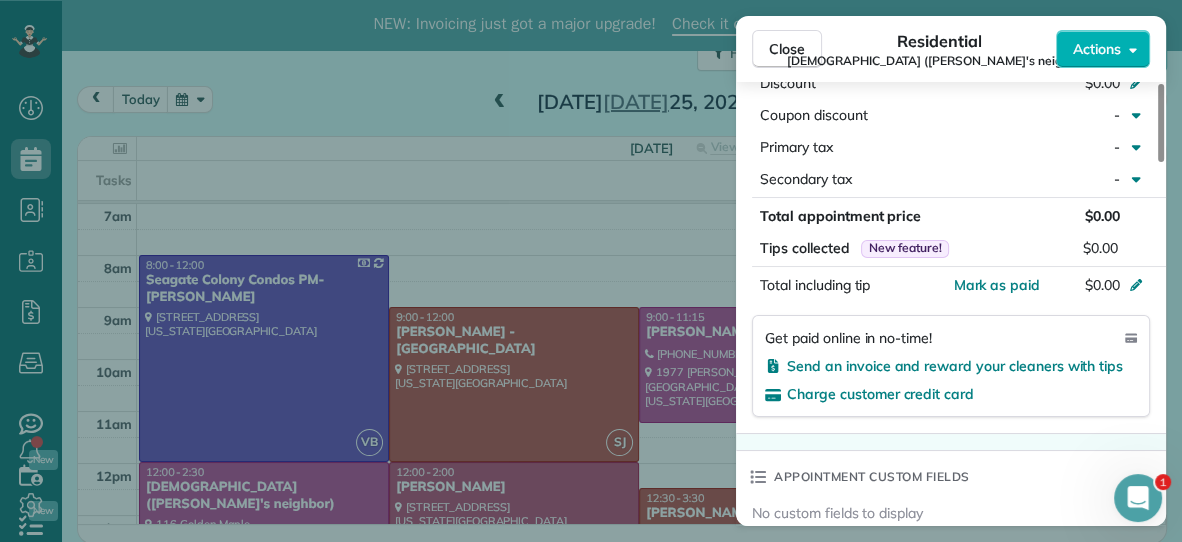 scroll, scrollTop: 1055, scrollLeft: 0, axis: vertical 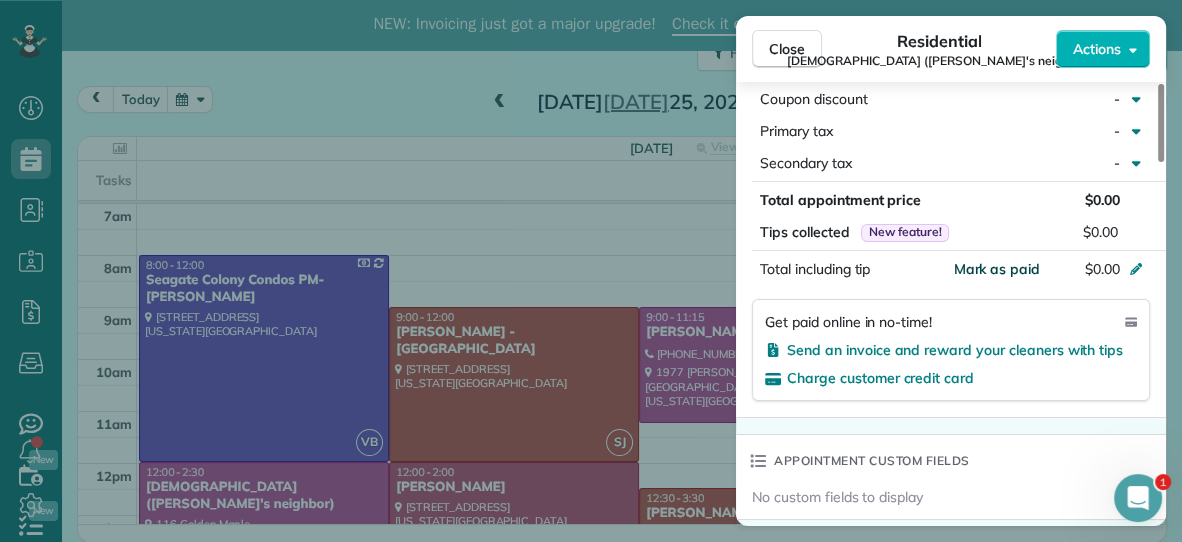 click on "Mark as paid" at bounding box center [996, 269] 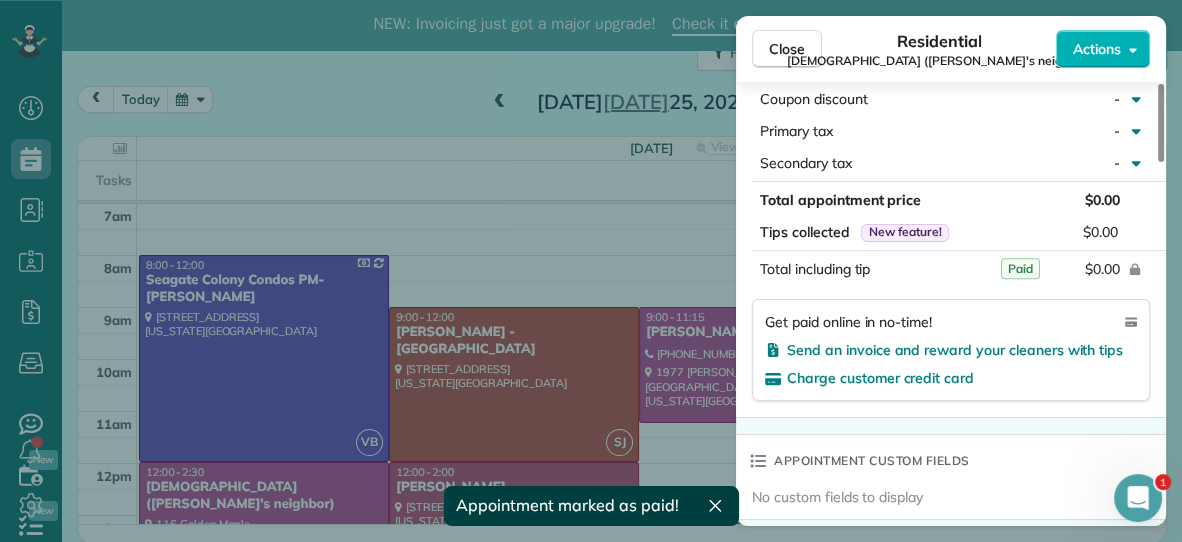 click on "Close Residential [DEMOGRAPHIC_DATA] ([PERSON_NAME]'s neighbor) Actions Status Active [DEMOGRAPHIC_DATA] ([PERSON_NAME]'s neighbor) · Open profile No phone number on record Add phone number No email on record Add email View Details Residential [DATE] ( [DATE] ) 12:00 PM 2:30 PM 2 hours and 30 minutes One time [STREET_ADDRESS][US_STATE] Service was not rated yet Setup ratings Cleaners Time in and out Assign Invite Cleaners [PERSON_NAME] 12:00 PM 2:30 PM Checklist Try Now Keep this appointment up to your standards. Stay on top of every detail, keep your cleaners organised, and your client happy. Assign a checklist Watch a 5 min demo Billing Billing actions Service Service Price Automatically calculated $0.00 Overcharge $0.00 Discount $0.00 Coupon discount - Primary tax - Secondary tax - Total appointment price $0.00 Tips collected New feature! $0.00 Paid Total including tip $0.00 Get paid online in no-time! Send an invoice and reward your cleaners with tips Charge customer credit card Appointment custom fields" at bounding box center (591, 271) 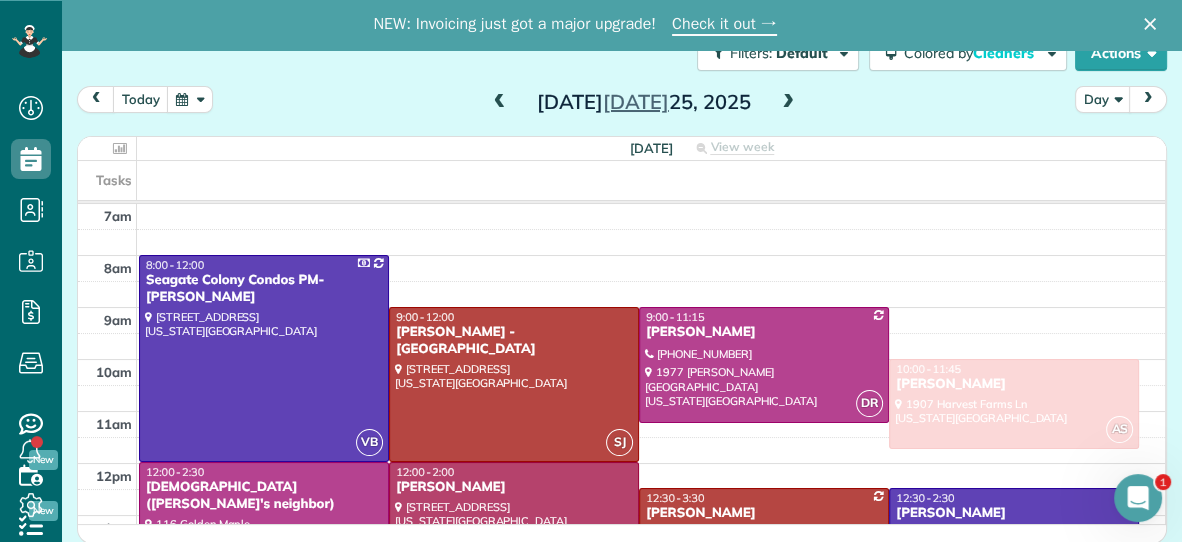 click on "12:00 - 2:00" at bounding box center (514, 472) 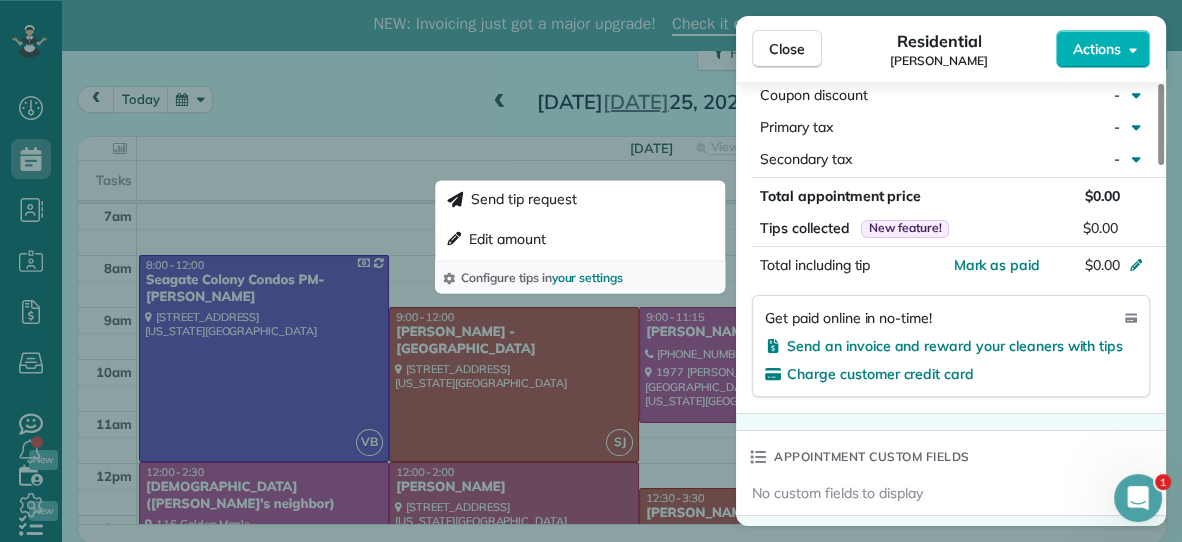 scroll, scrollTop: 1081, scrollLeft: 0, axis: vertical 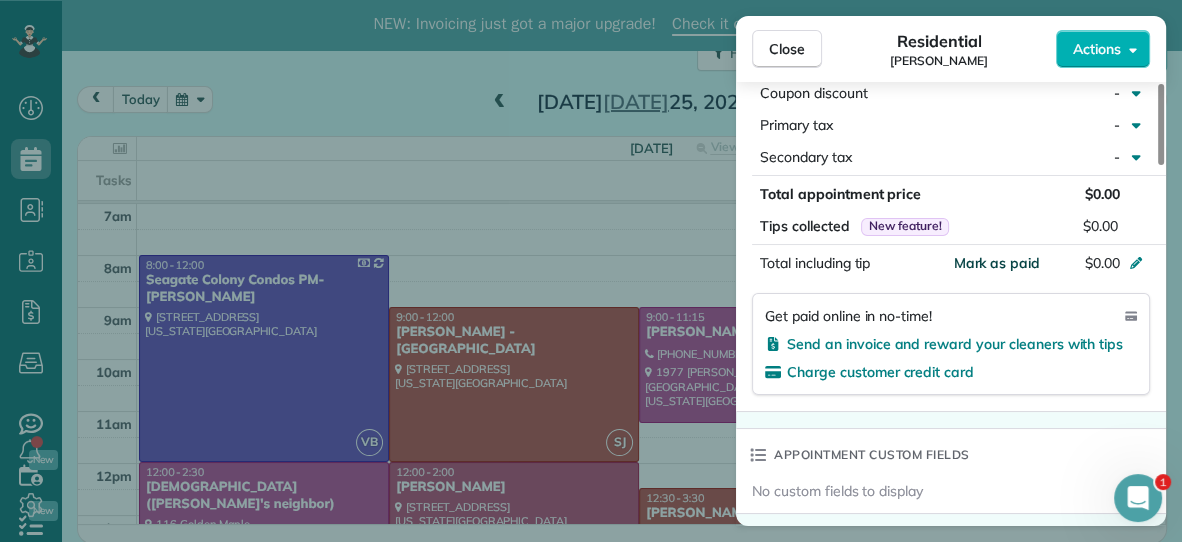 click on "Mark as paid" at bounding box center (996, 263) 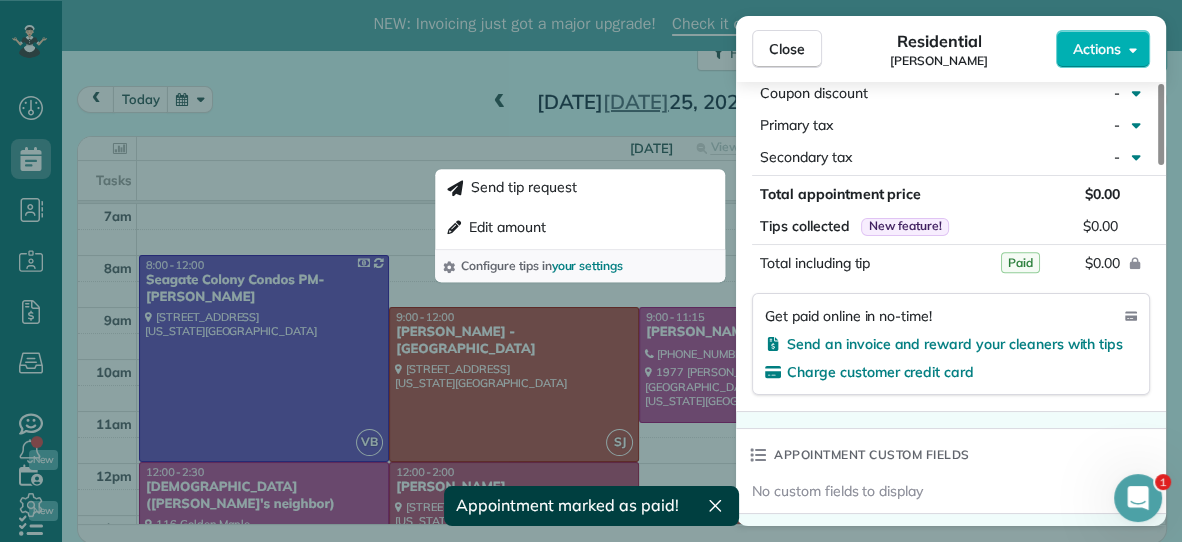 scroll, scrollTop: 1076, scrollLeft: 0, axis: vertical 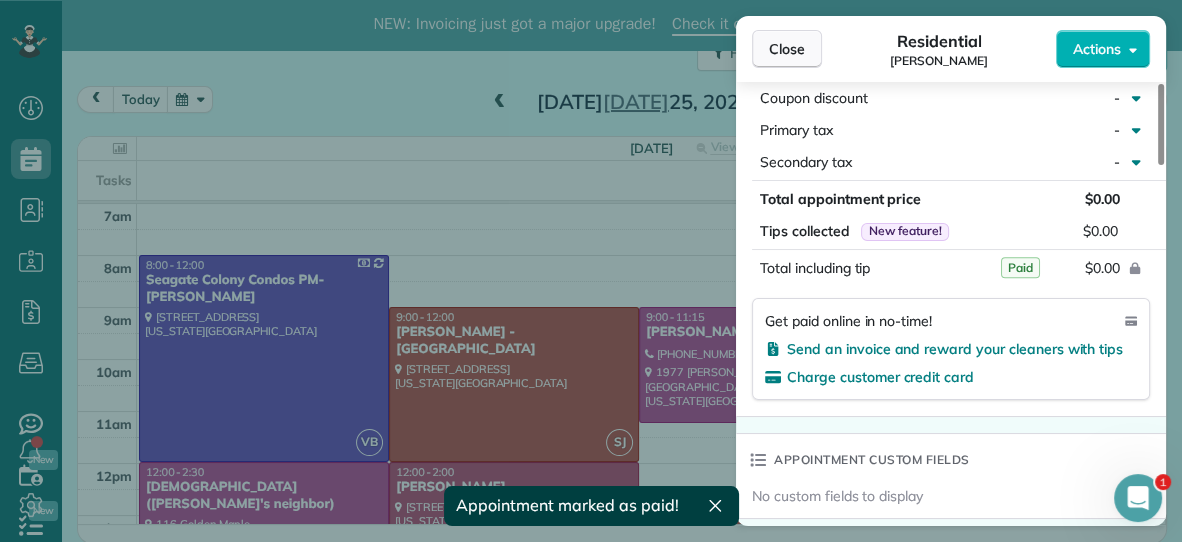 click on "Close" at bounding box center [787, 49] 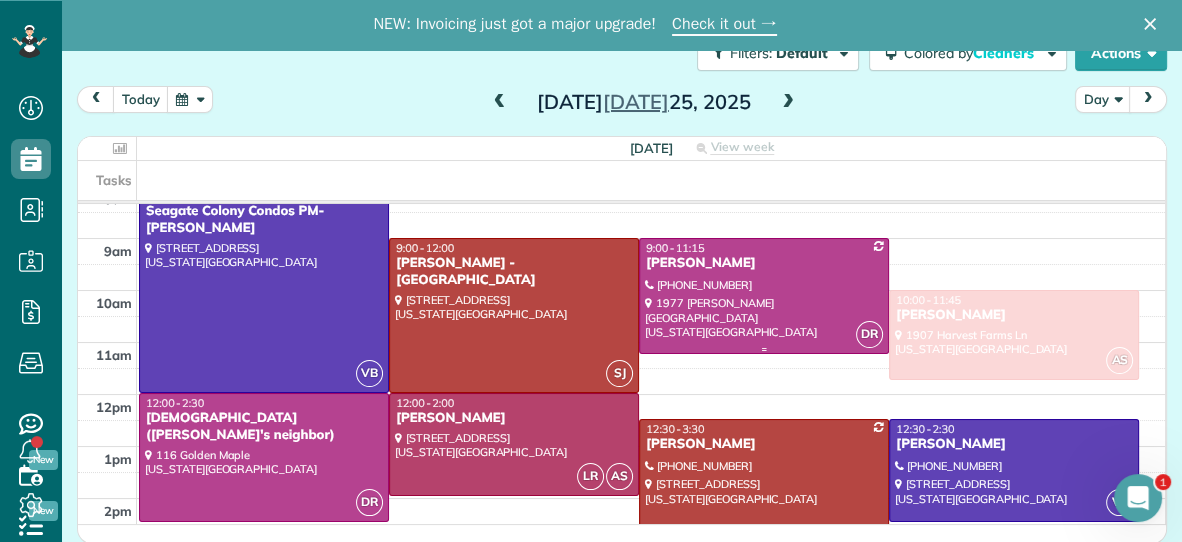 scroll, scrollTop: 76, scrollLeft: 0, axis: vertical 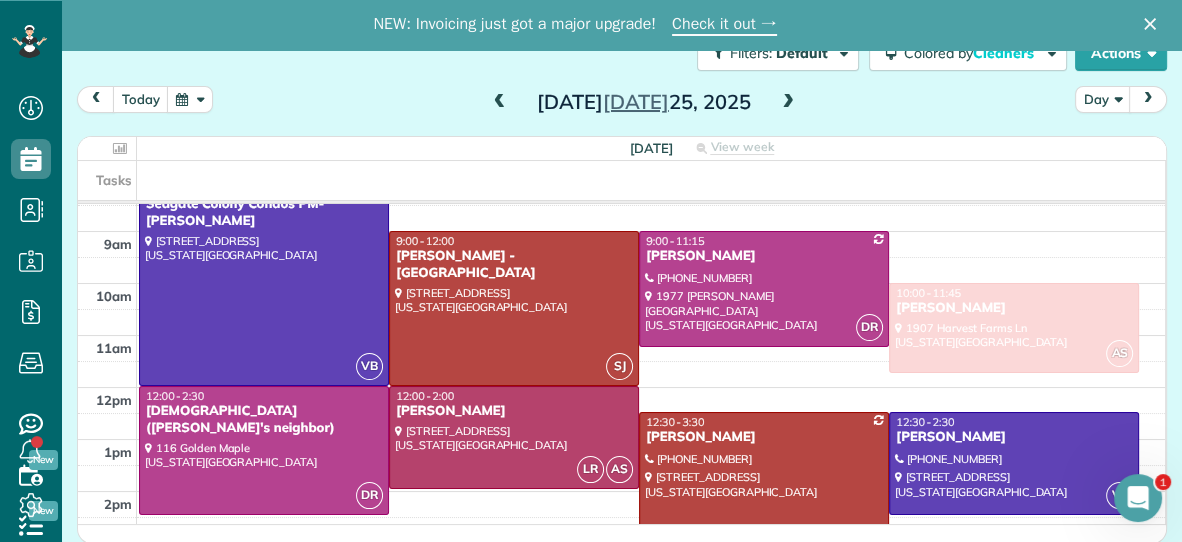 click at bounding box center [764, 489] 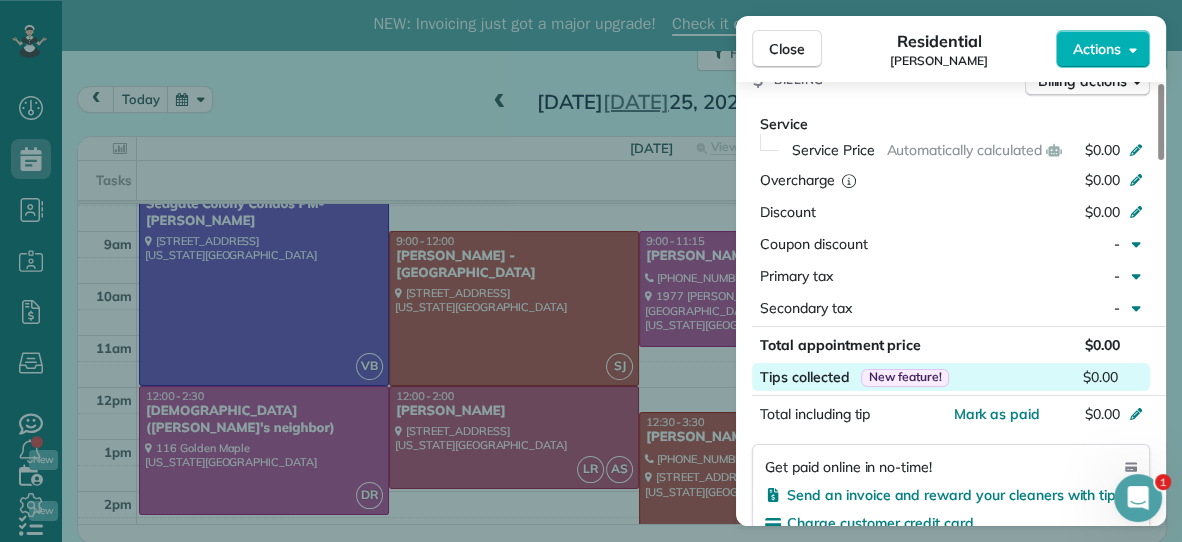 scroll, scrollTop: 907, scrollLeft: 0, axis: vertical 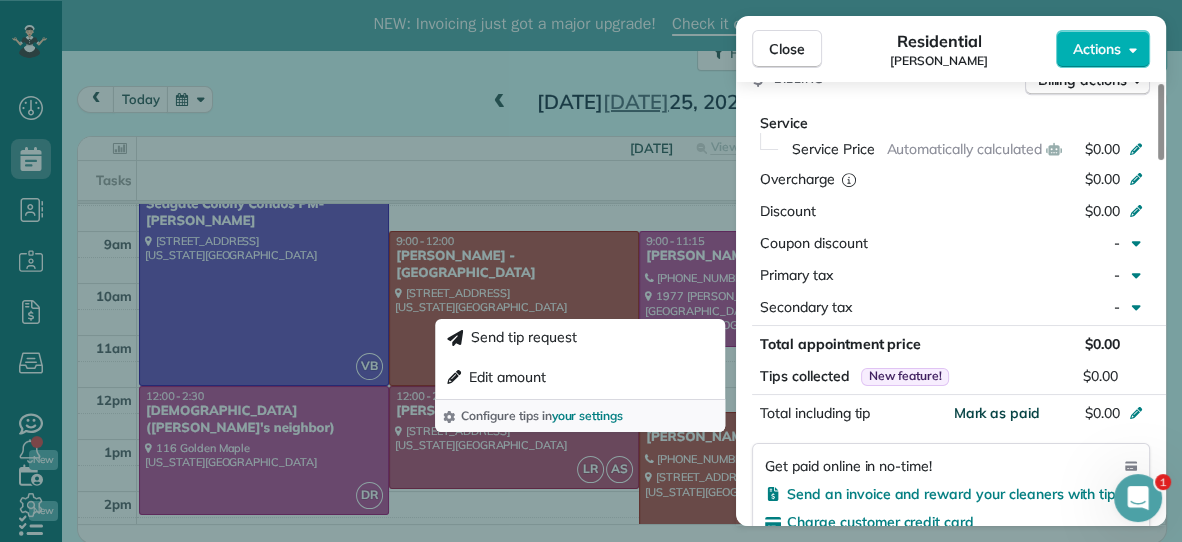 click on "Mark as paid" at bounding box center [996, 413] 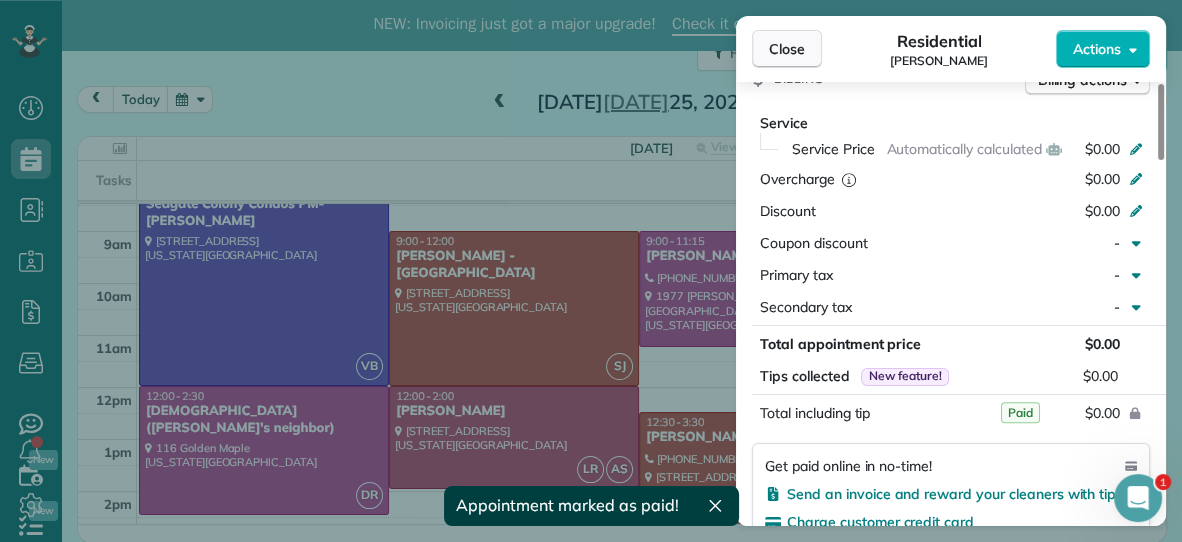 click on "Close" at bounding box center [787, 49] 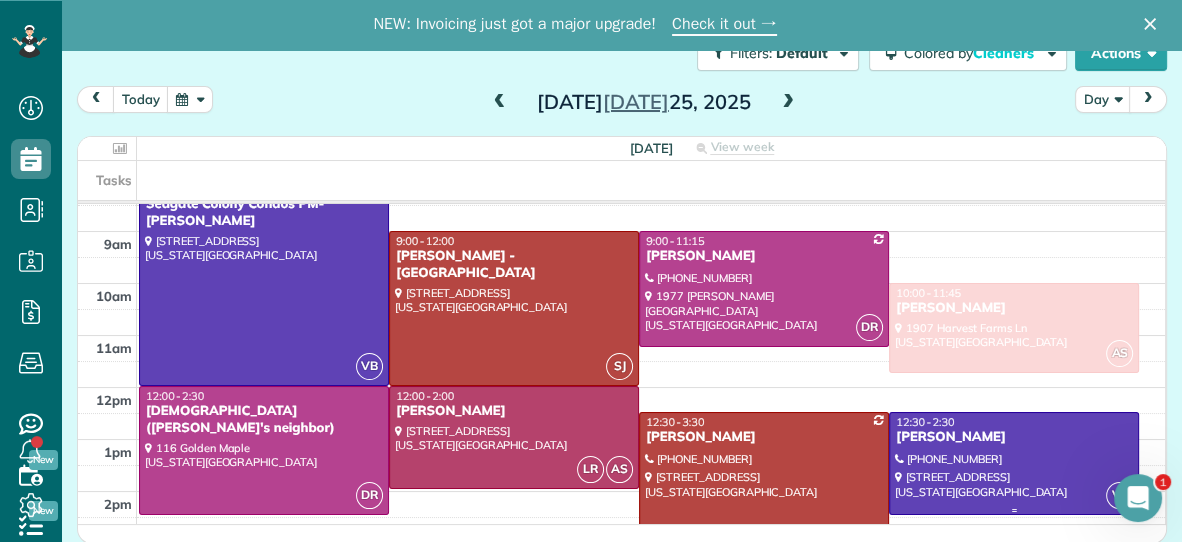 click on "[PERSON_NAME]" at bounding box center (1014, 437) 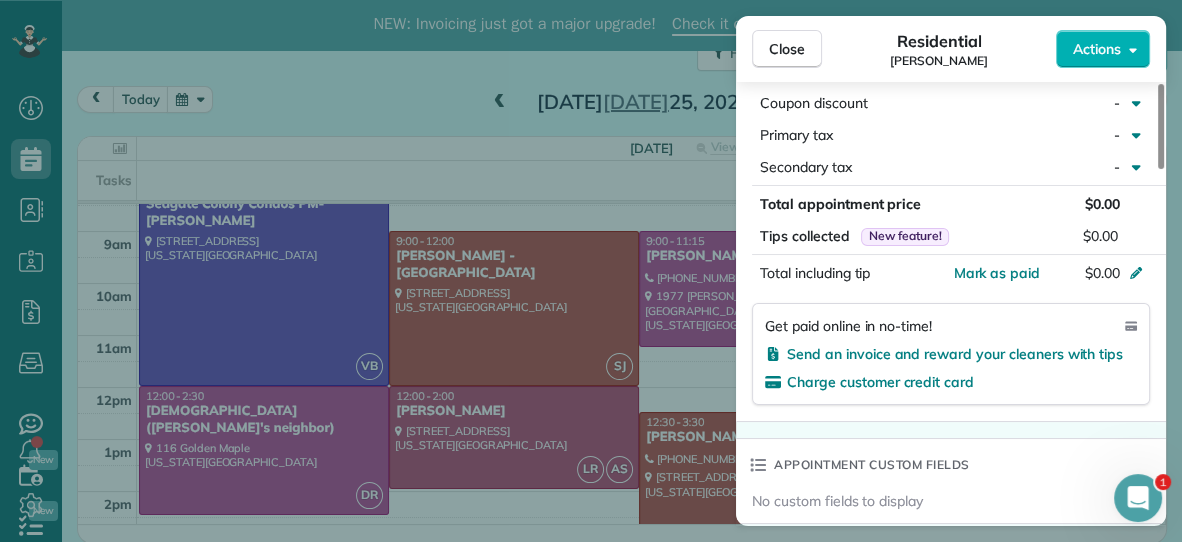 scroll, scrollTop: 1028, scrollLeft: 0, axis: vertical 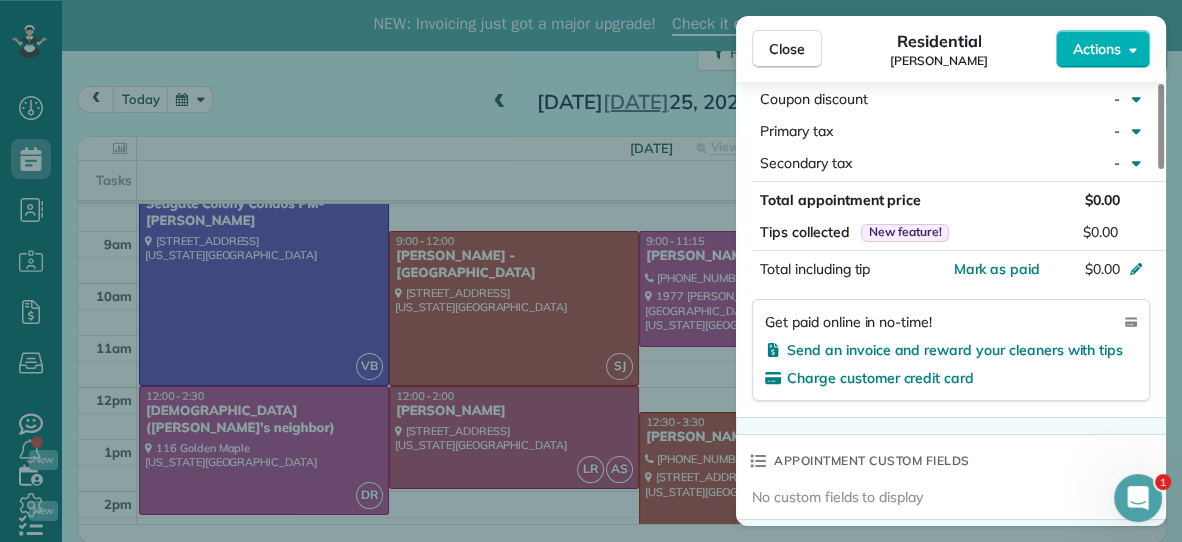 click on "Mark as paid" at bounding box center (996, 269) 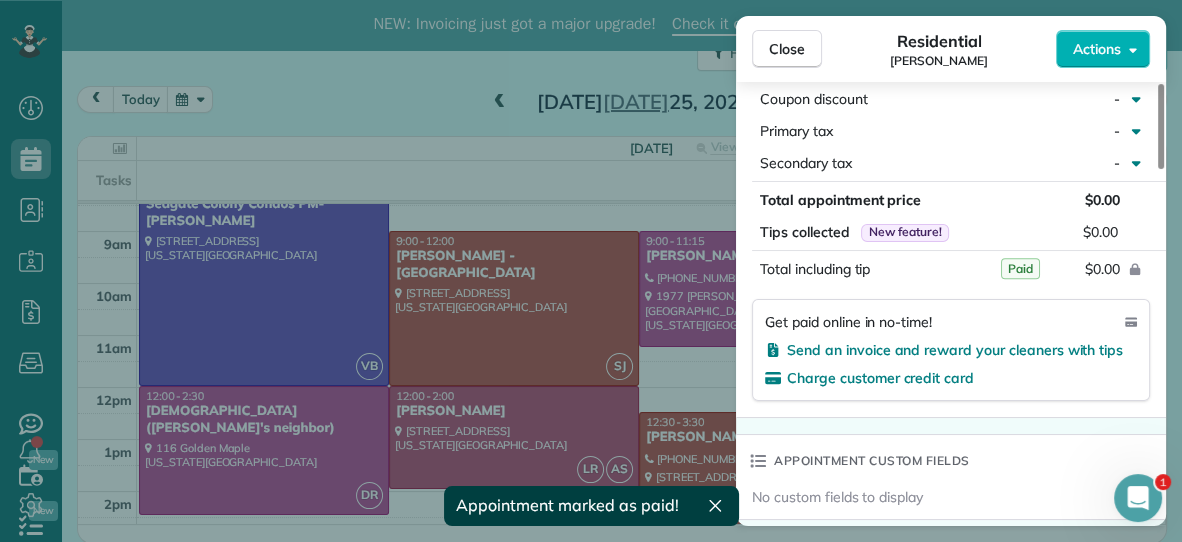click on "$0.00" at bounding box center (1042, 269) 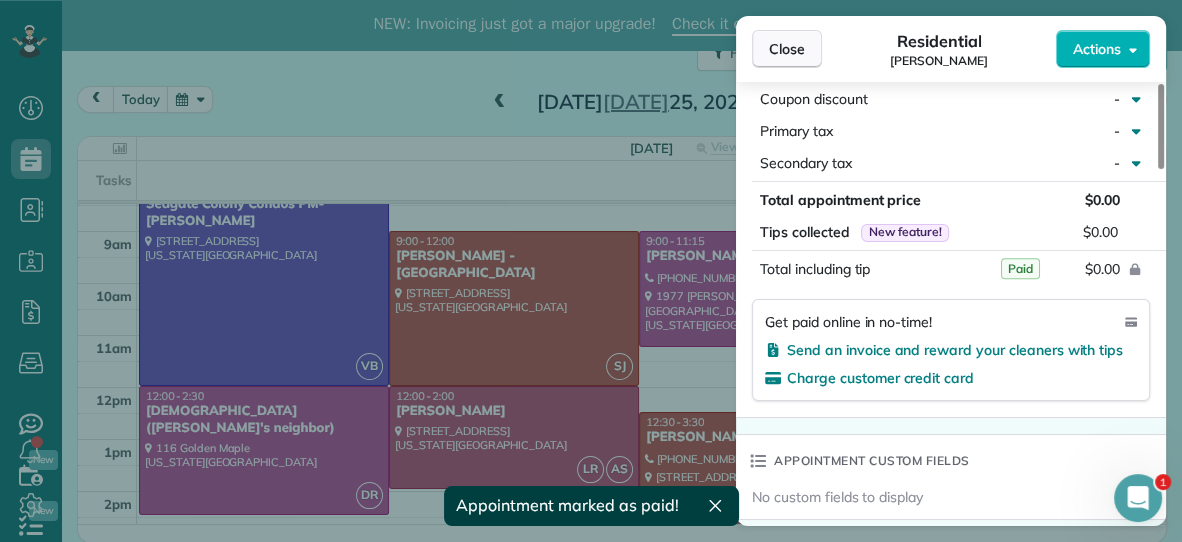 click on "Close" at bounding box center [787, 49] 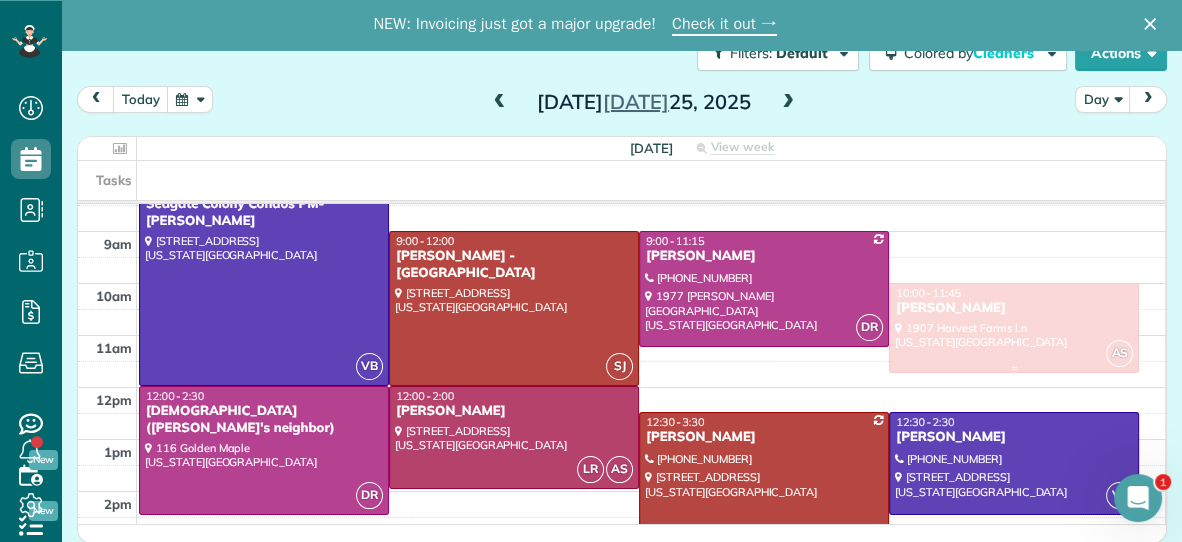 click at bounding box center (1014, 328) 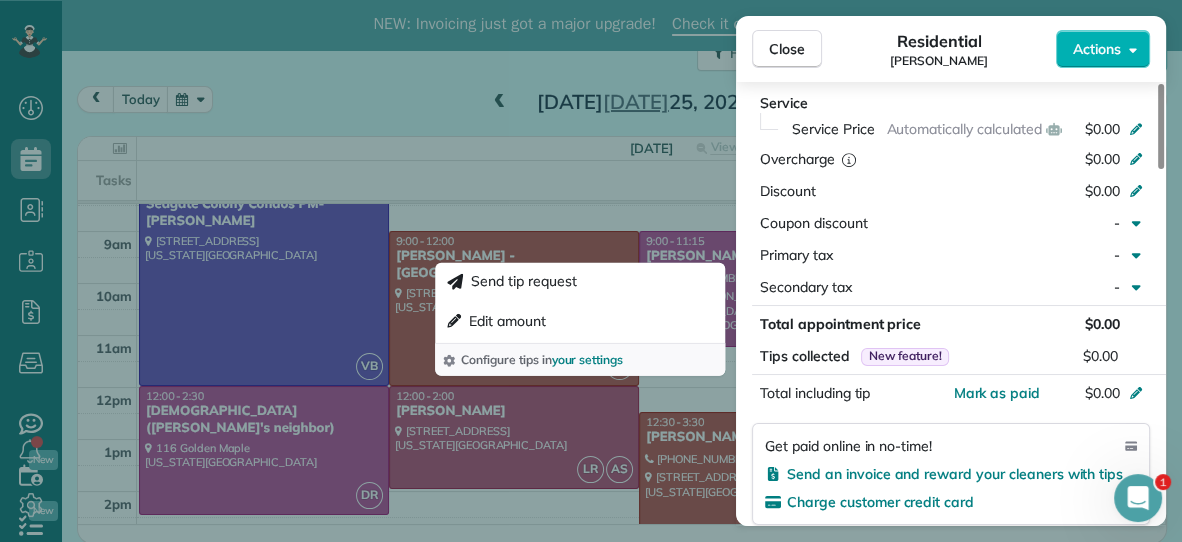 scroll, scrollTop: 948, scrollLeft: 0, axis: vertical 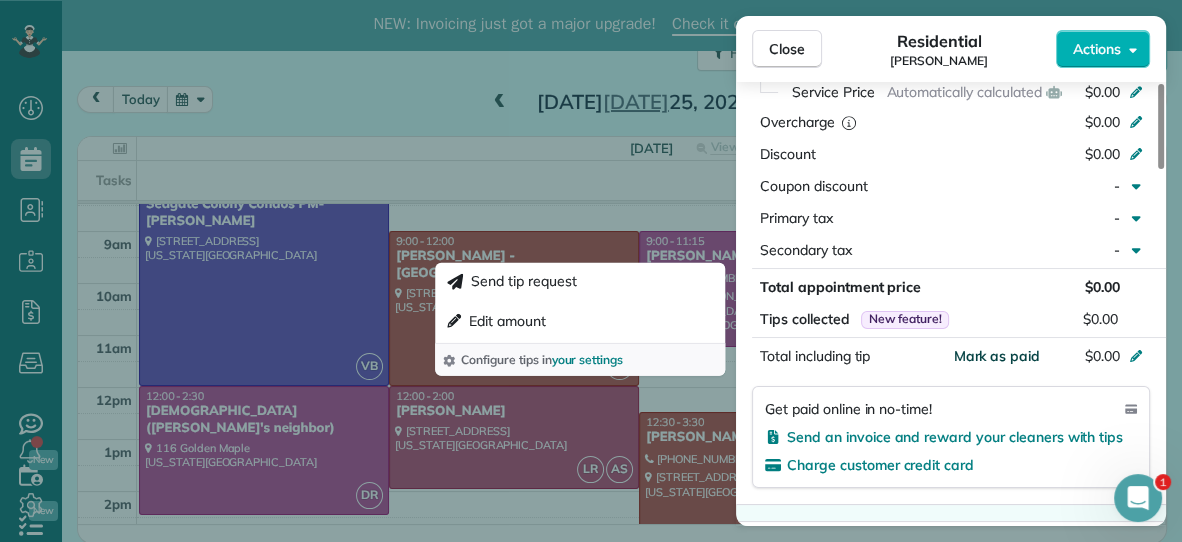 click on "Mark as paid" at bounding box center [996, 356] 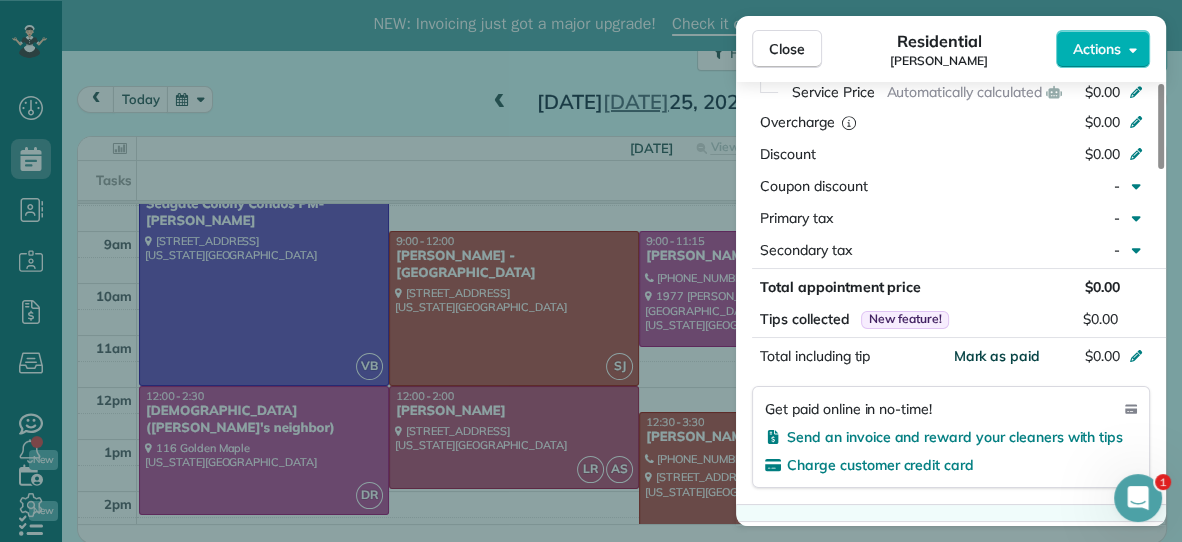 click on "Mark as paid" at bounding box center (996, 356) 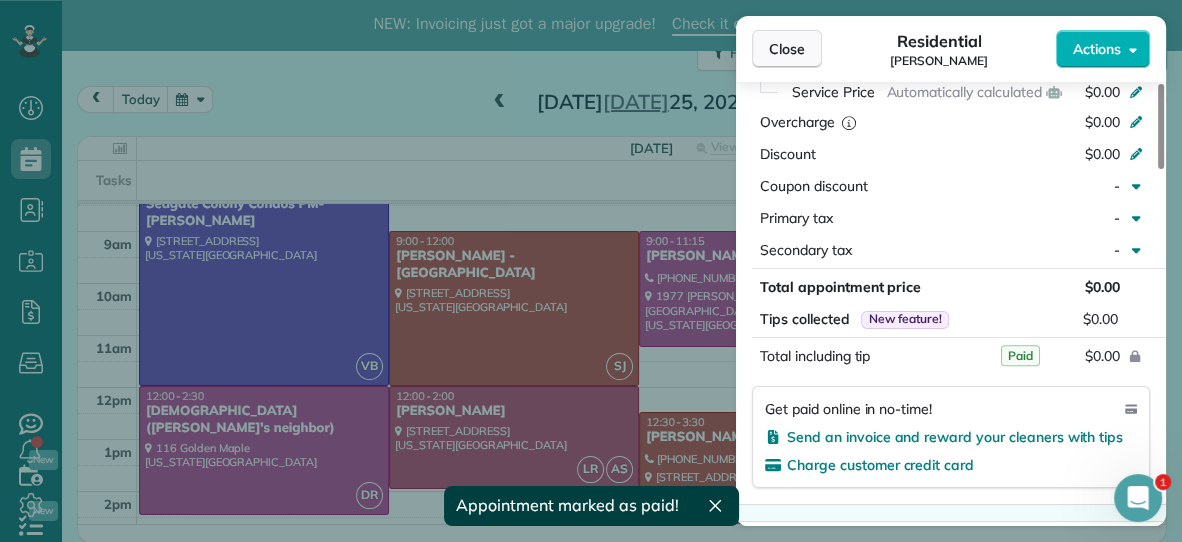 click on "Close" at bounding box center [787, 49] 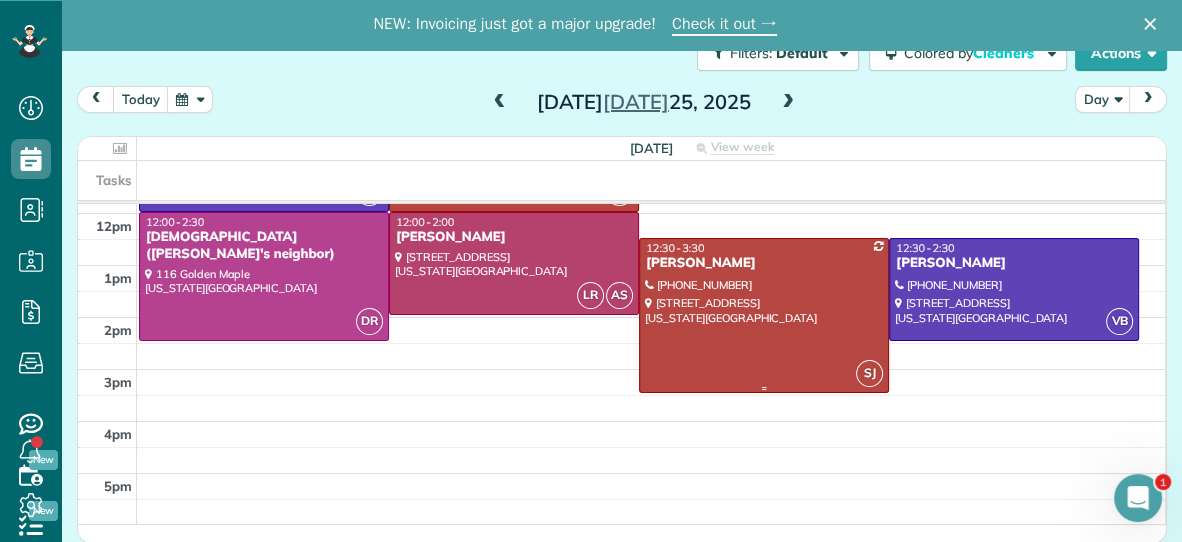 scroll, scrollTop: 251, scrollLeft: 0, axis: vertical 